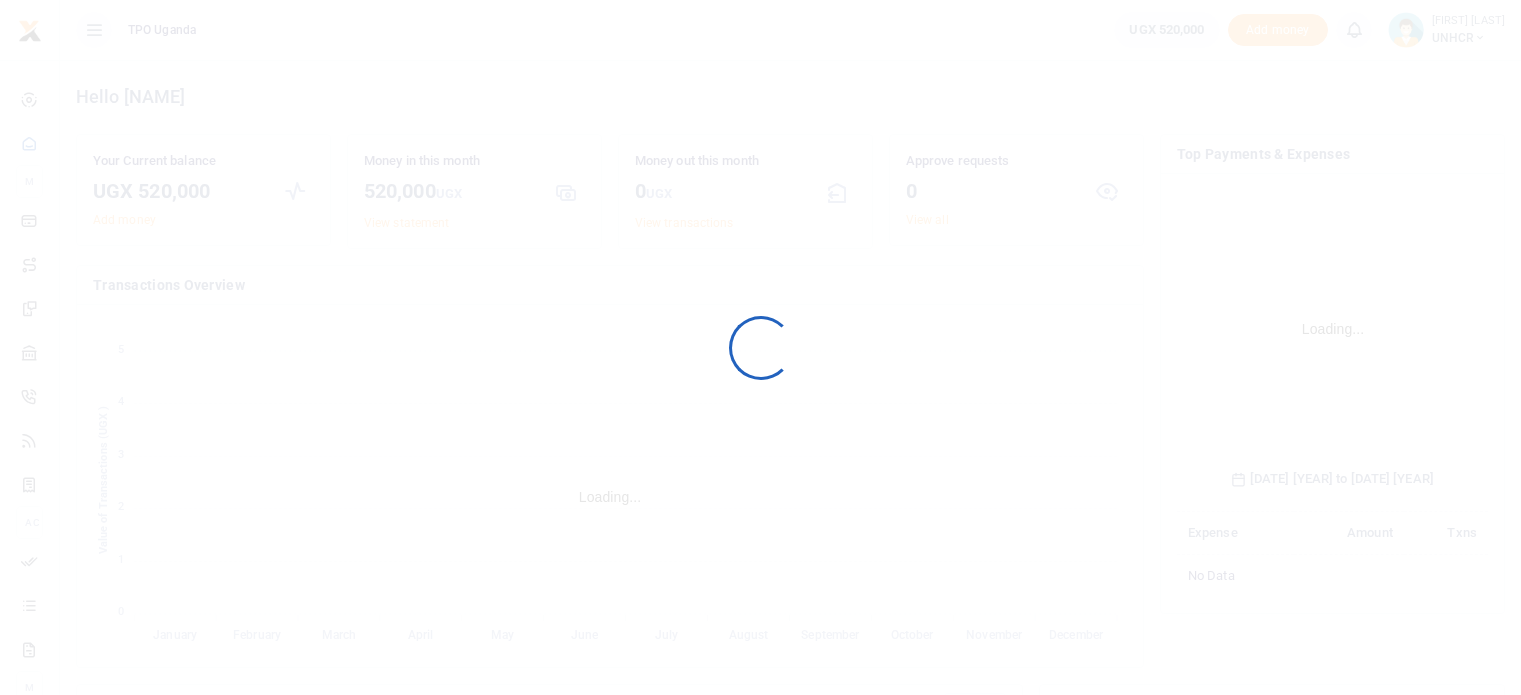scroll, scrollTop: 0, scrollLeft: 0, axis: both 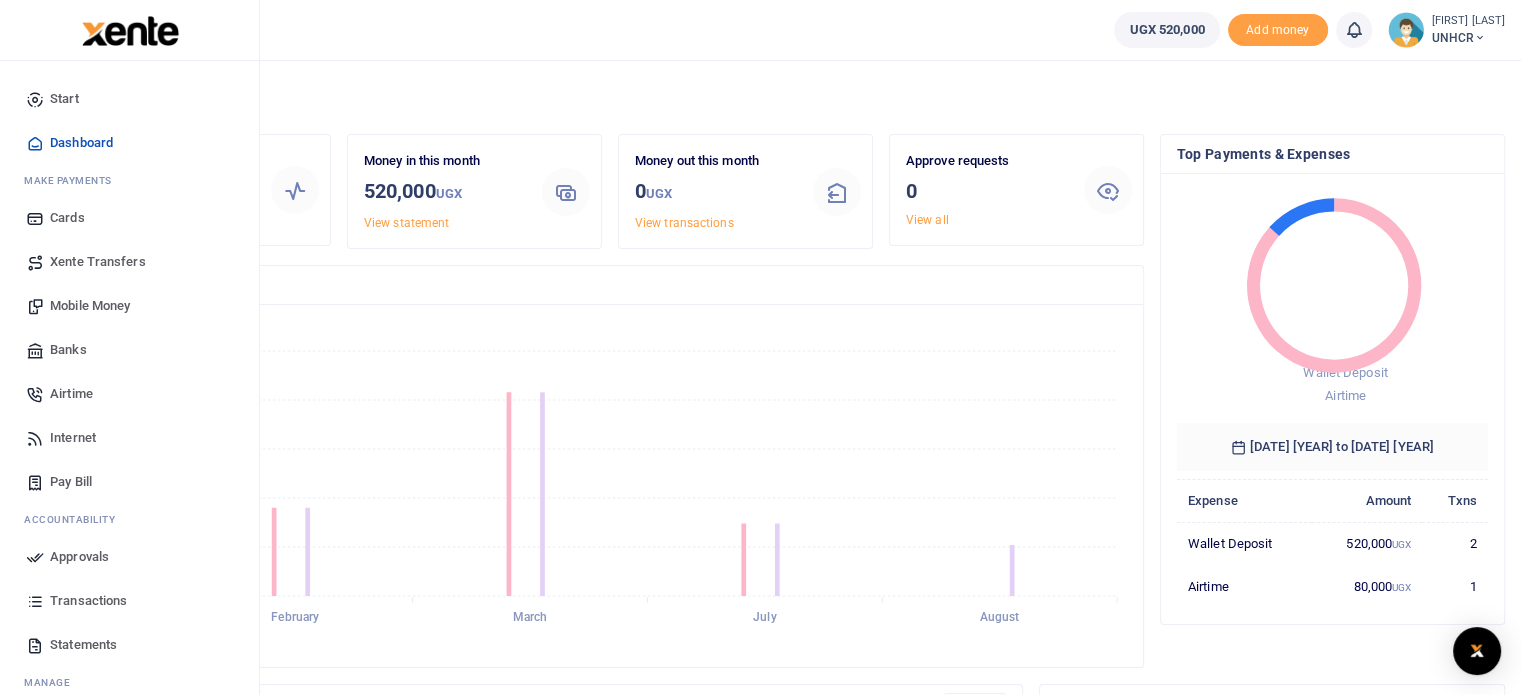 click on "Airtime" at bounding box center (71, 394) 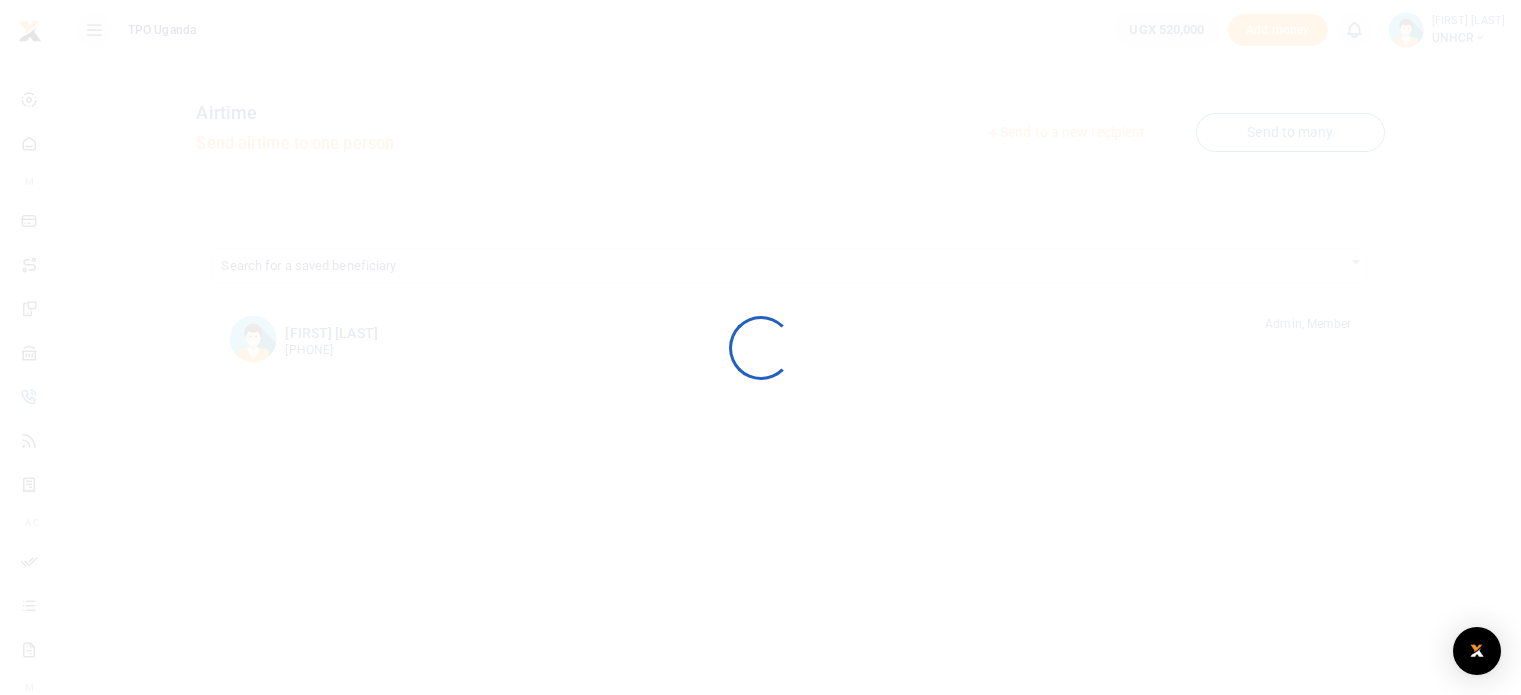 scroll, scrollTop: 0, scrollLeft: 0, axis: both 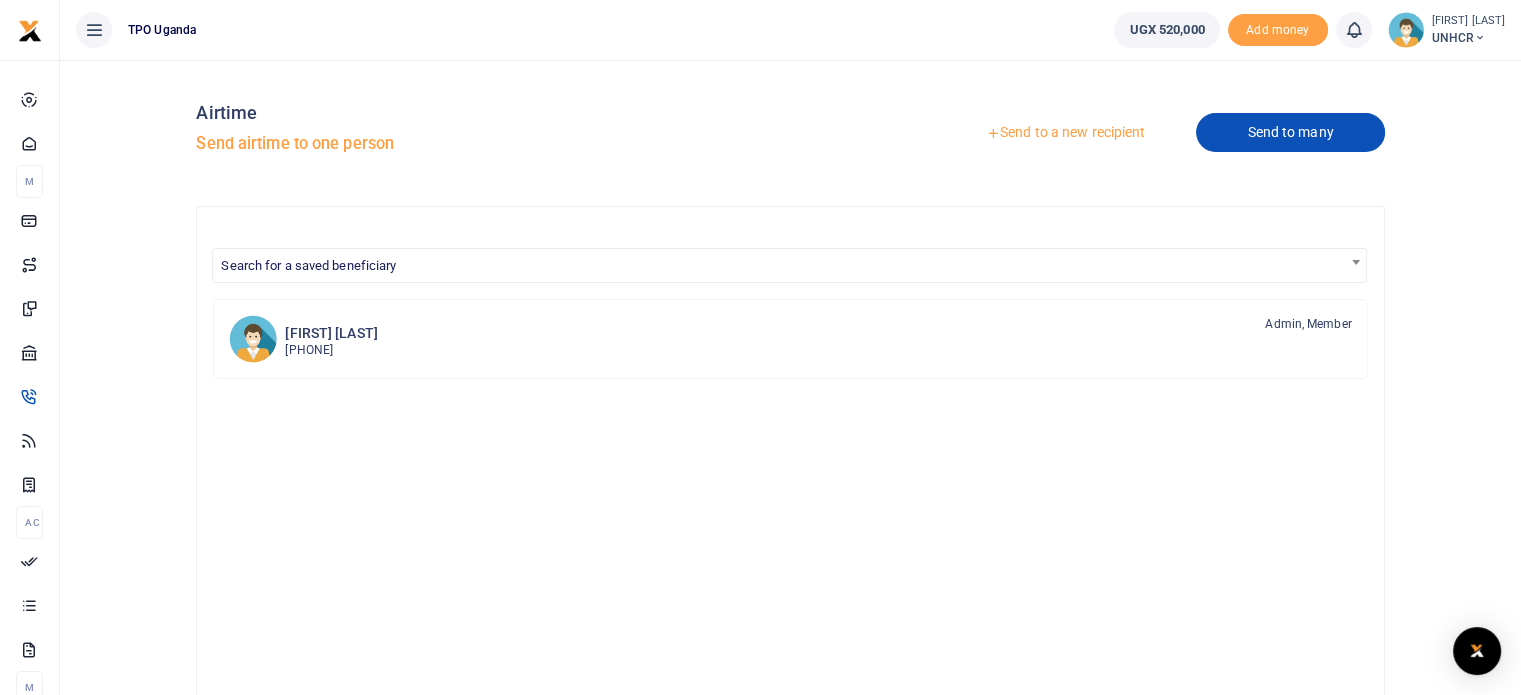 click on "Send to many" at bounding box center (1290, 132) 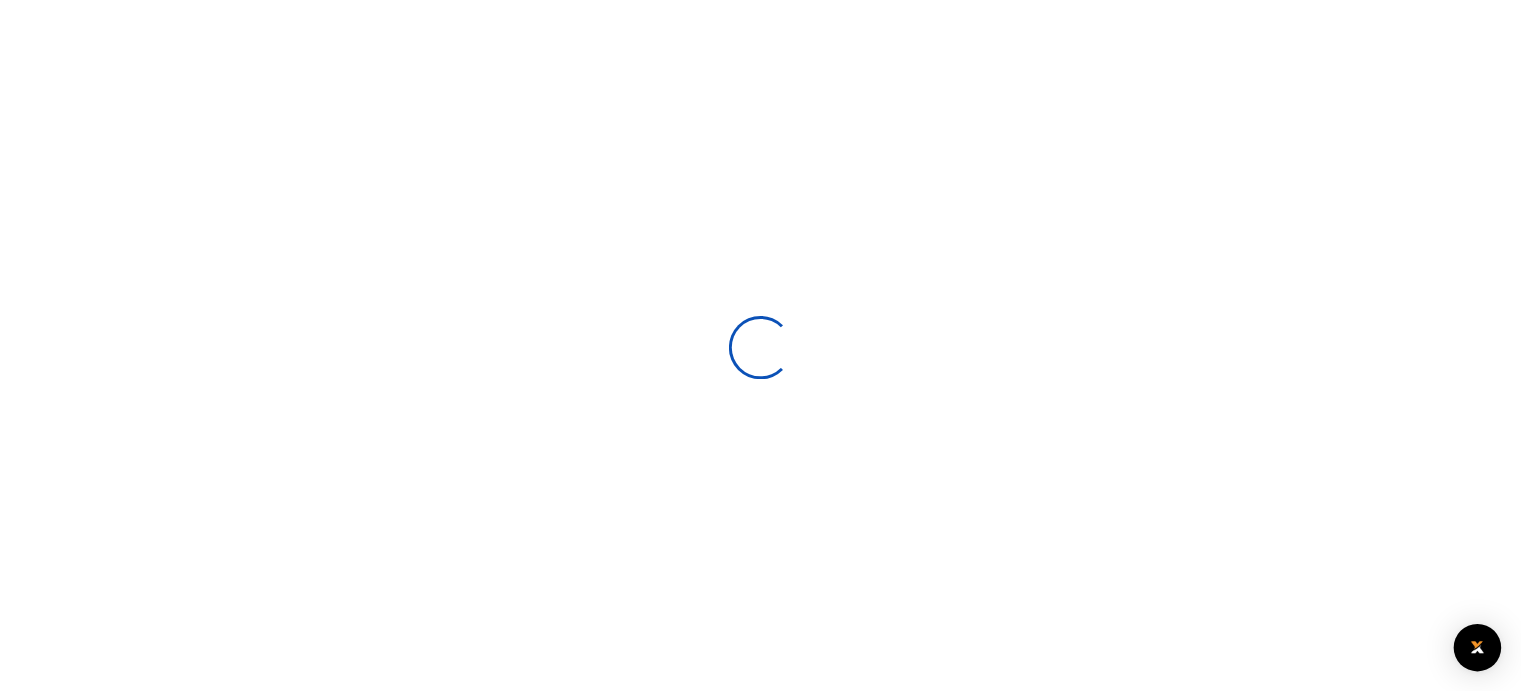 scroll, scrollTop: 0, scrollLeft: 0, axis: both 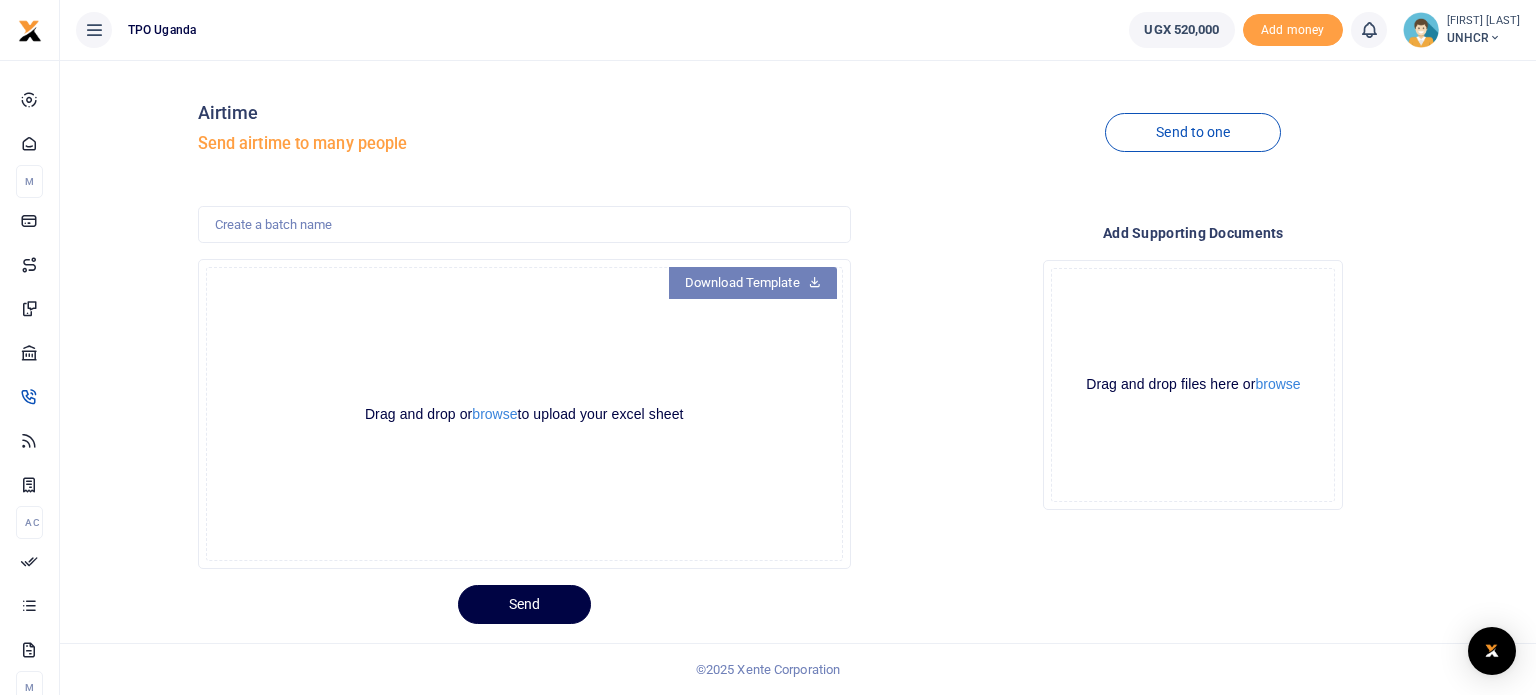 click on "Download Template" at bounding box center (753, 283) 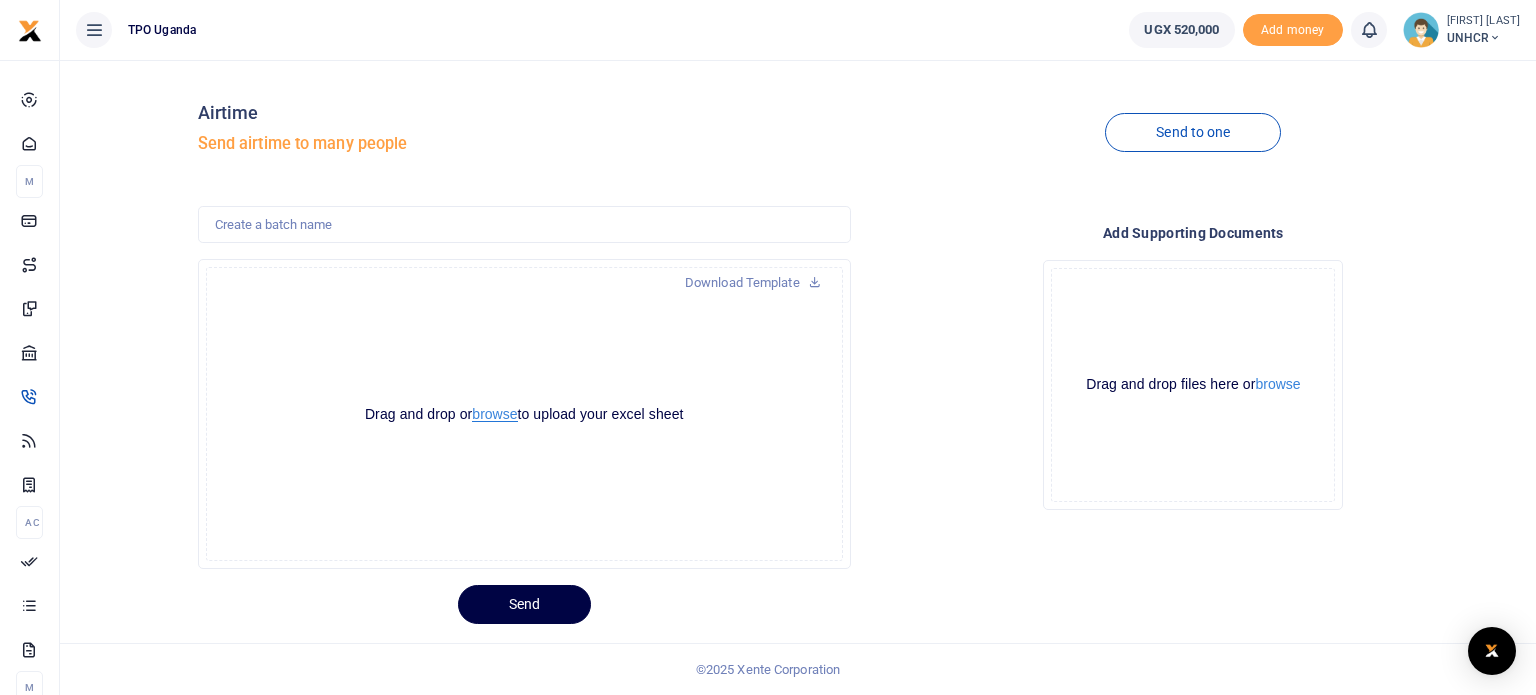 click on "browse" at bounding box center (494, 414) 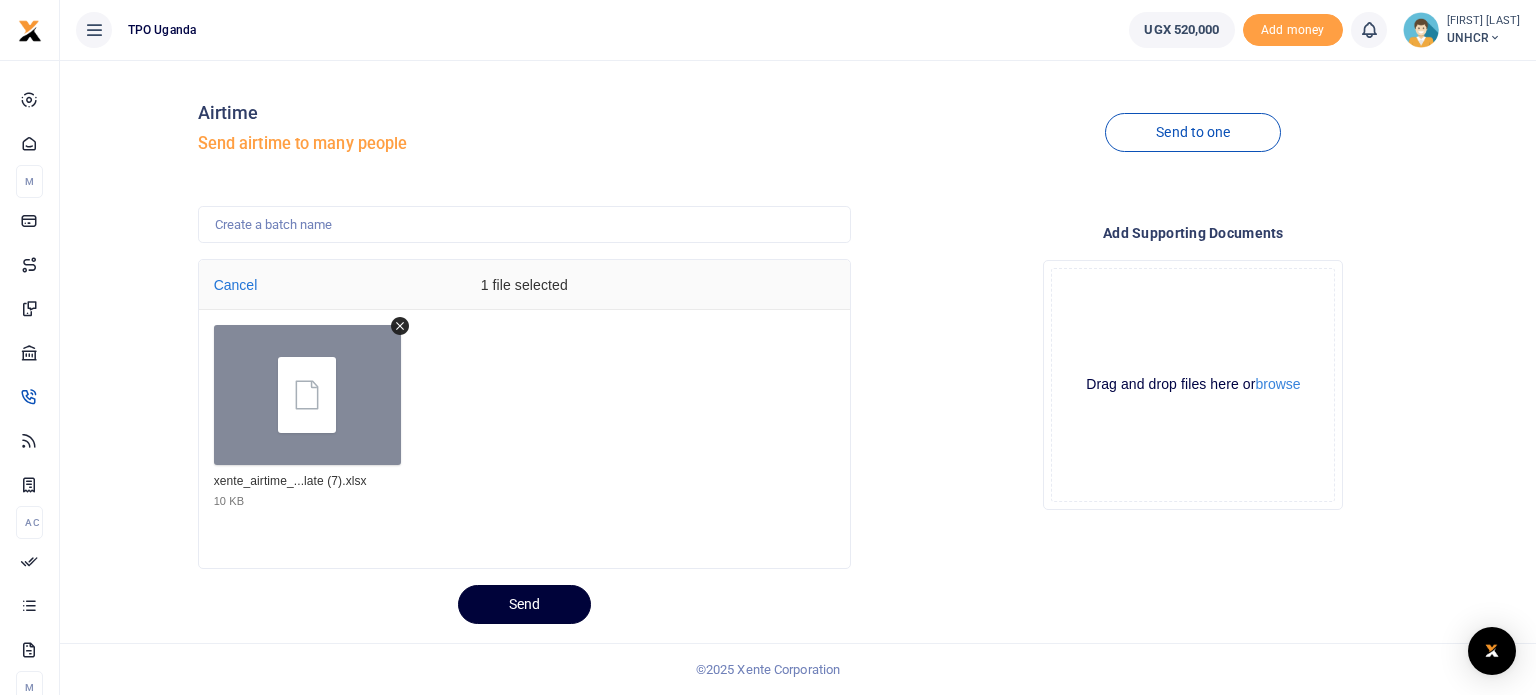 click on "Send" at bounding box center [524, 604] 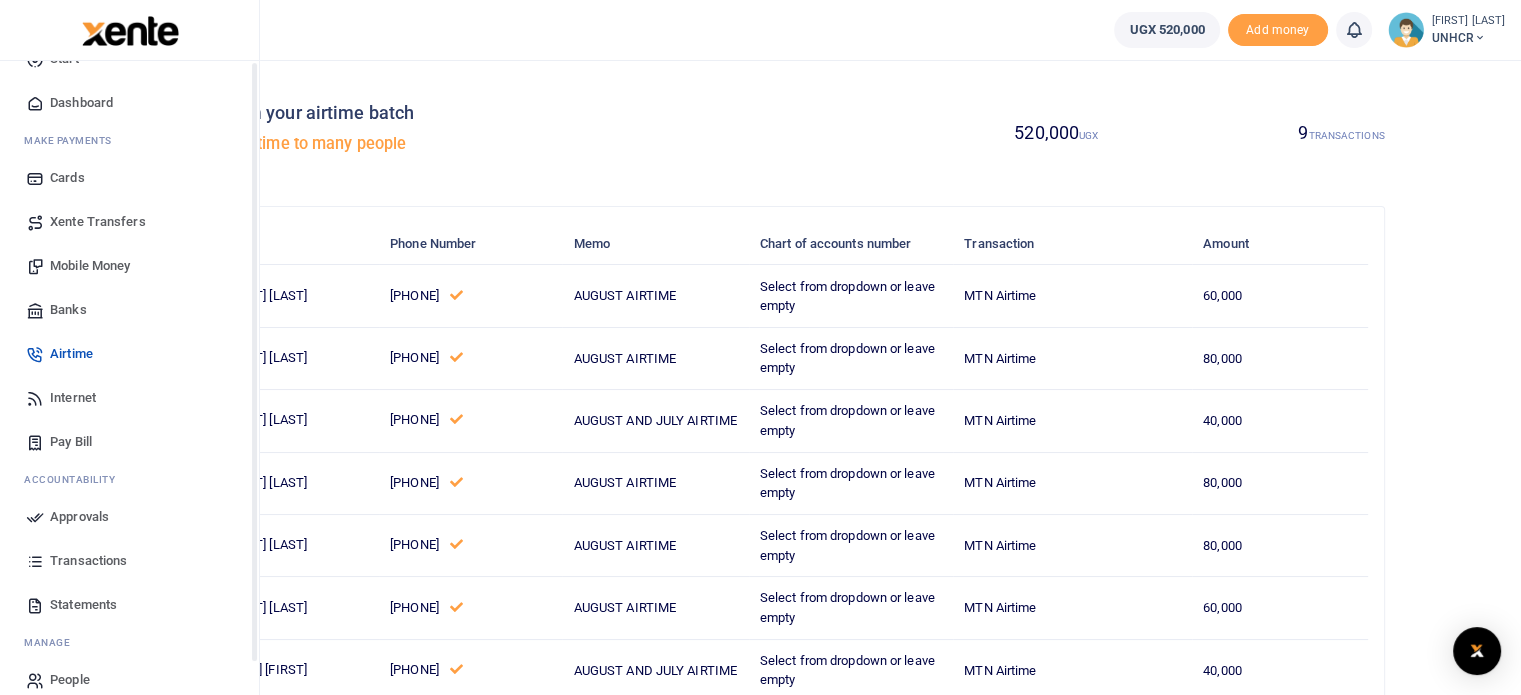 scroll, scrollTop: 61, scrollLeft: 0, axis: vertical 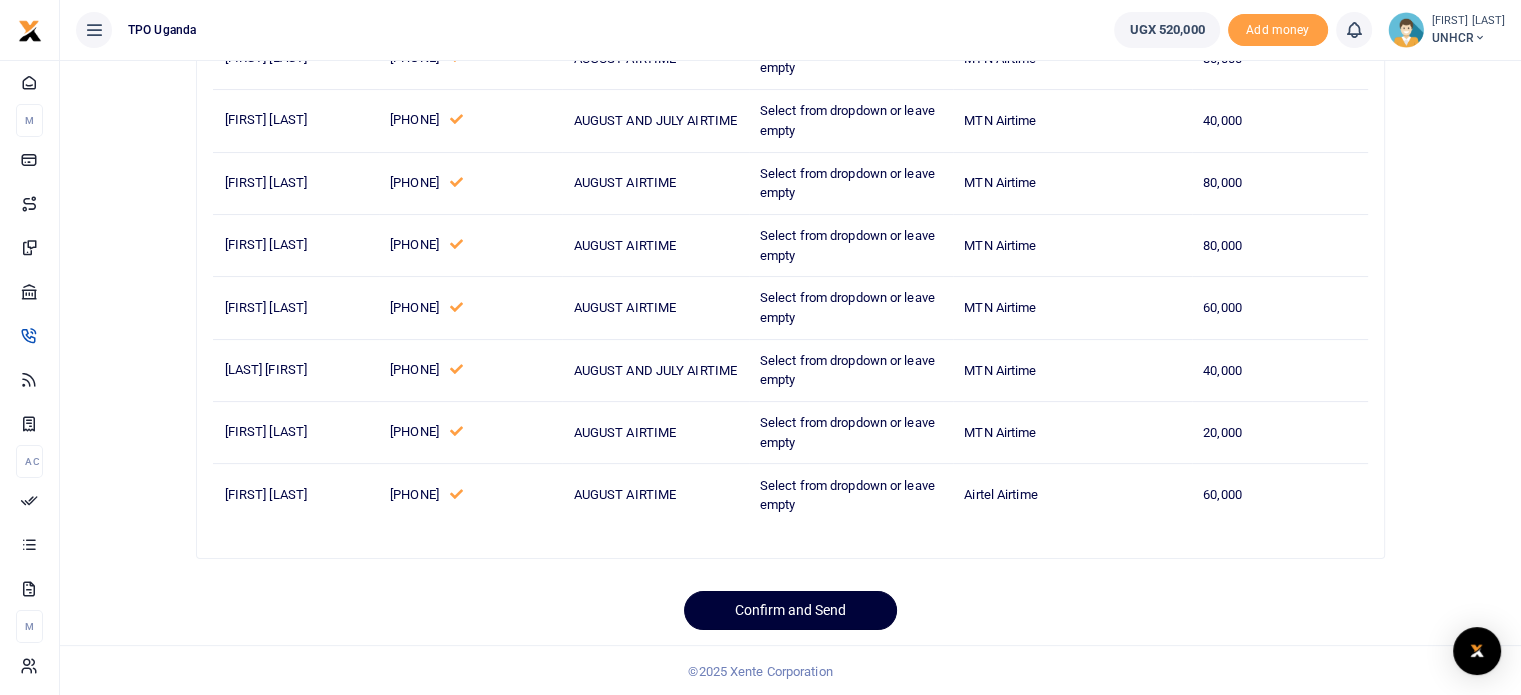 click on "Confirm and Send" at bounding box center [790, 610] 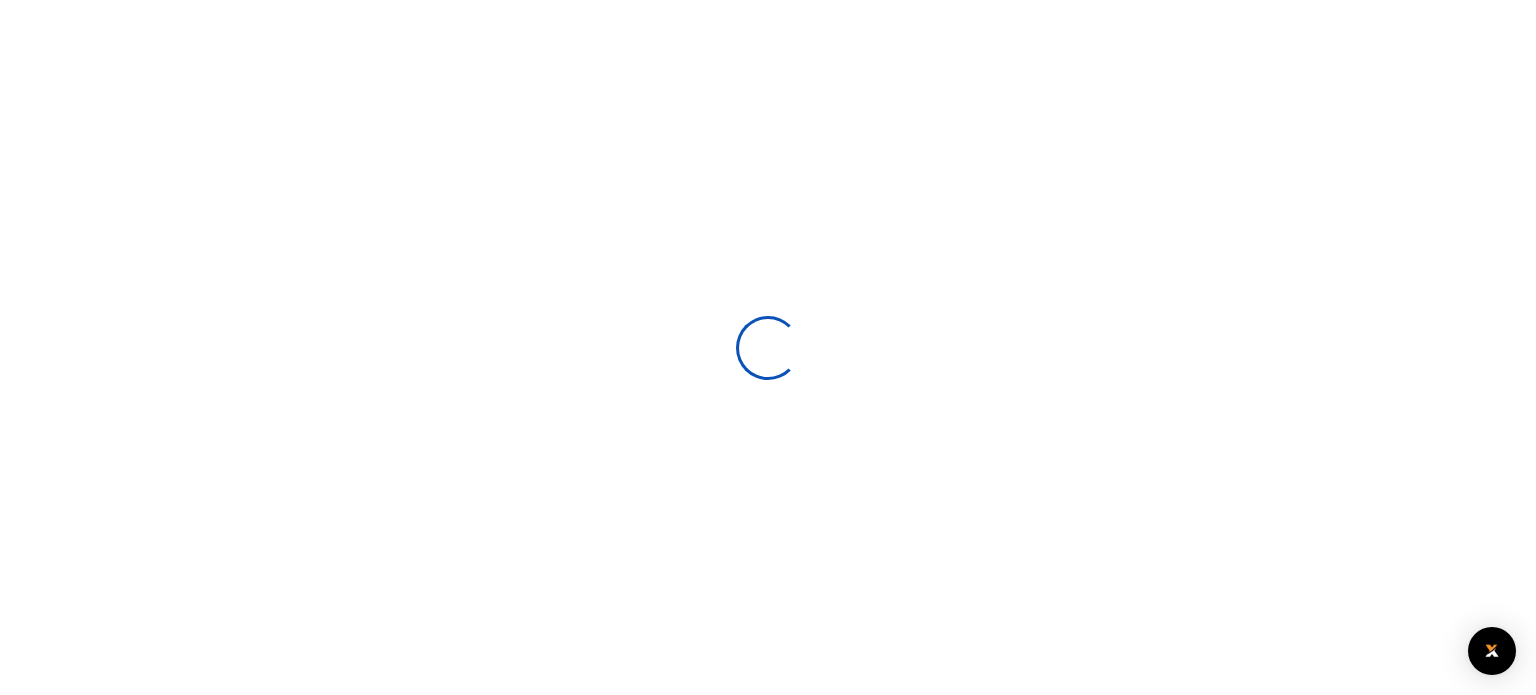 scroll, scrollTop: 0, scrollLeft: 0, axis: both 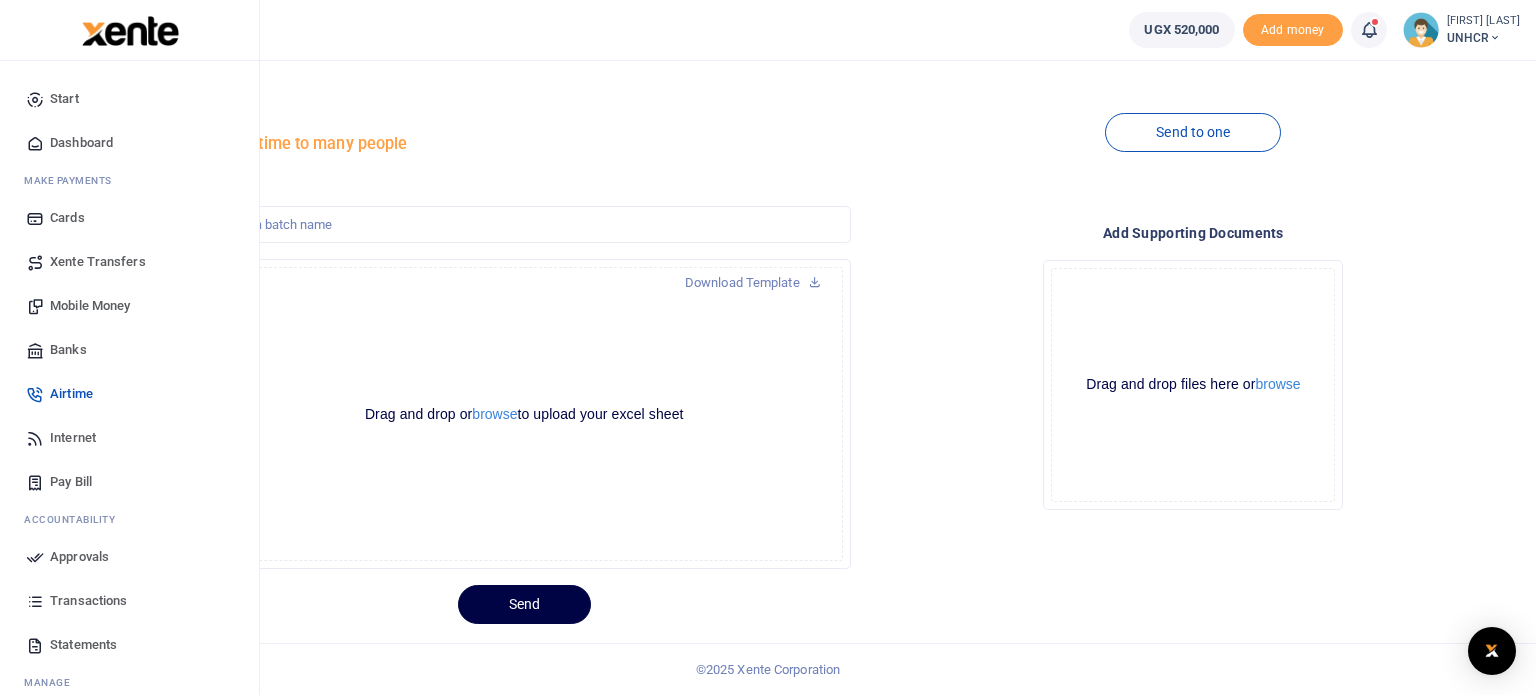 click on "Approvals" at bounding box center (79, 557) 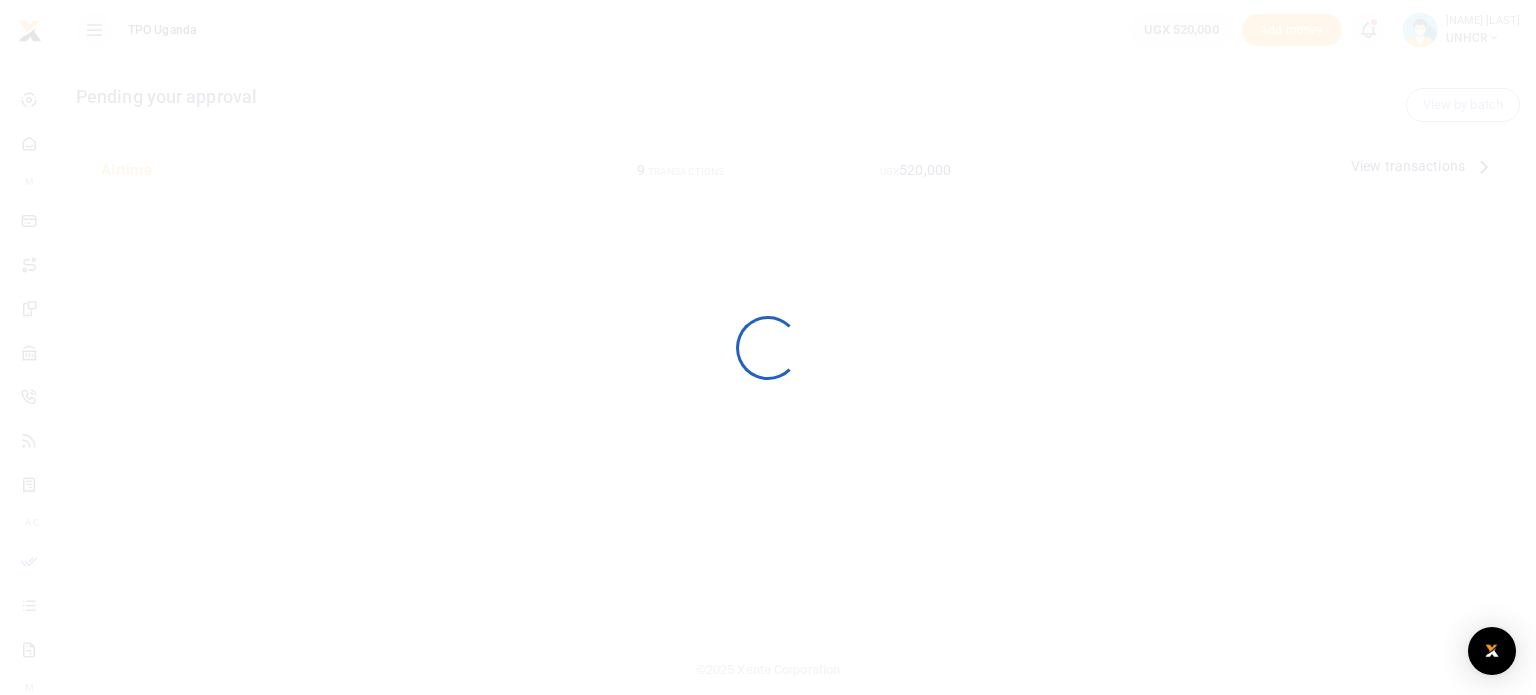 scroll, scrollTop: 0, scrollLeft: 0, axis: both 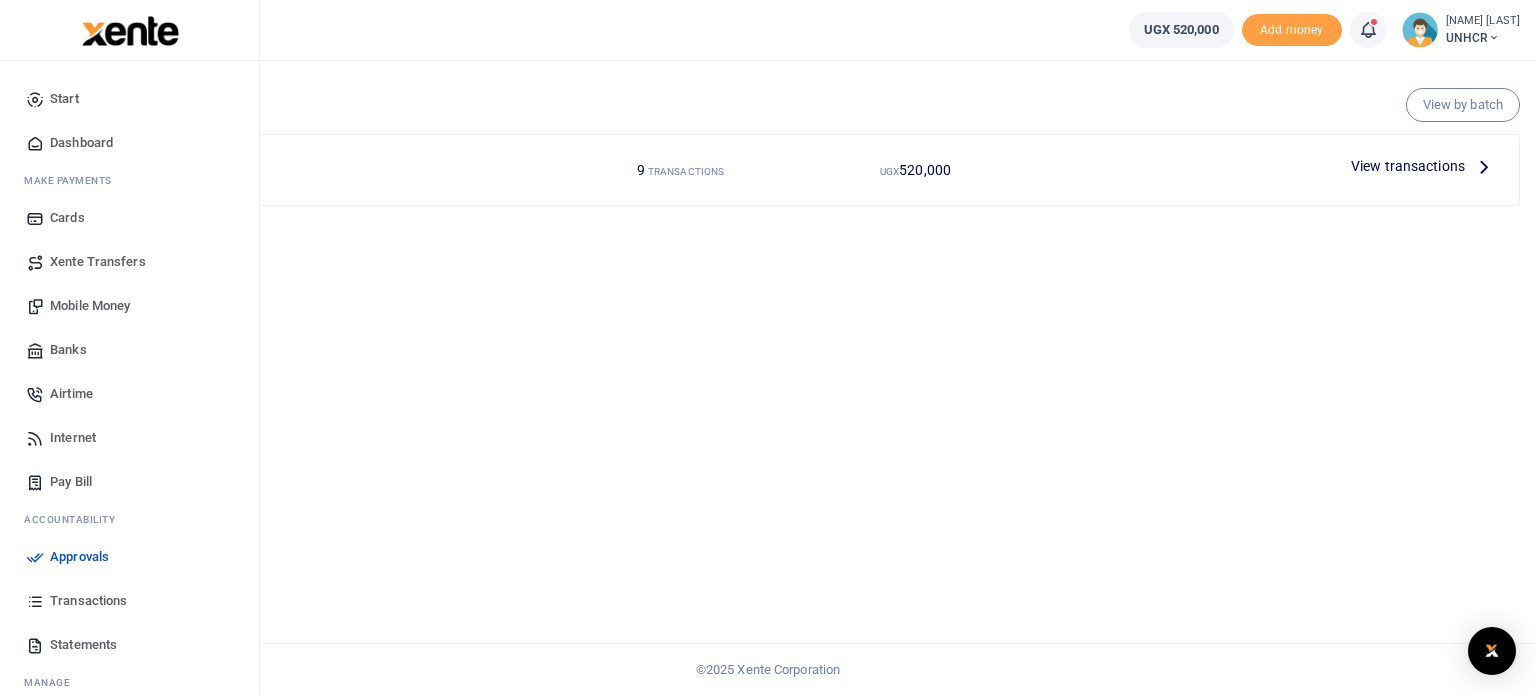 click on "Approvals" at bounding box center (129, 557) 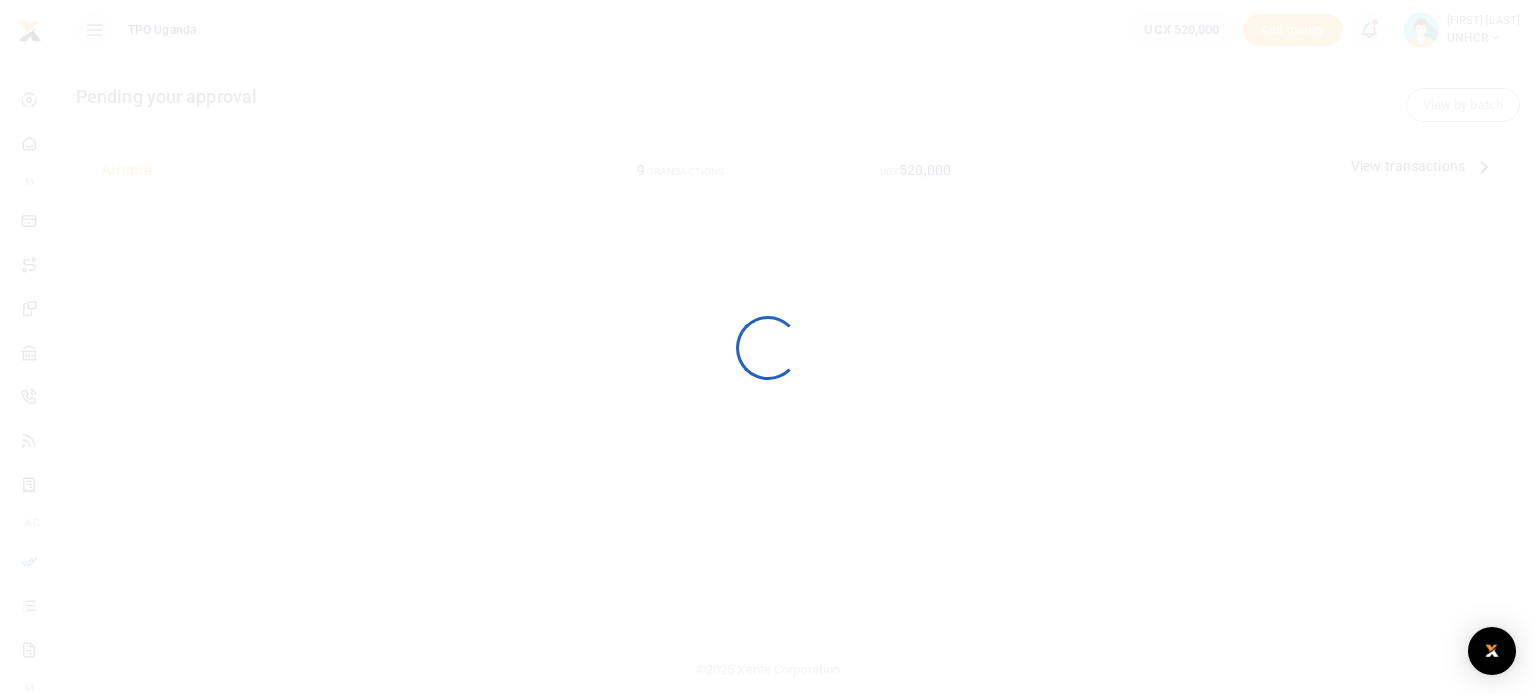 scroll, scrollTop: 0, scrollLeft: 0, axis: both 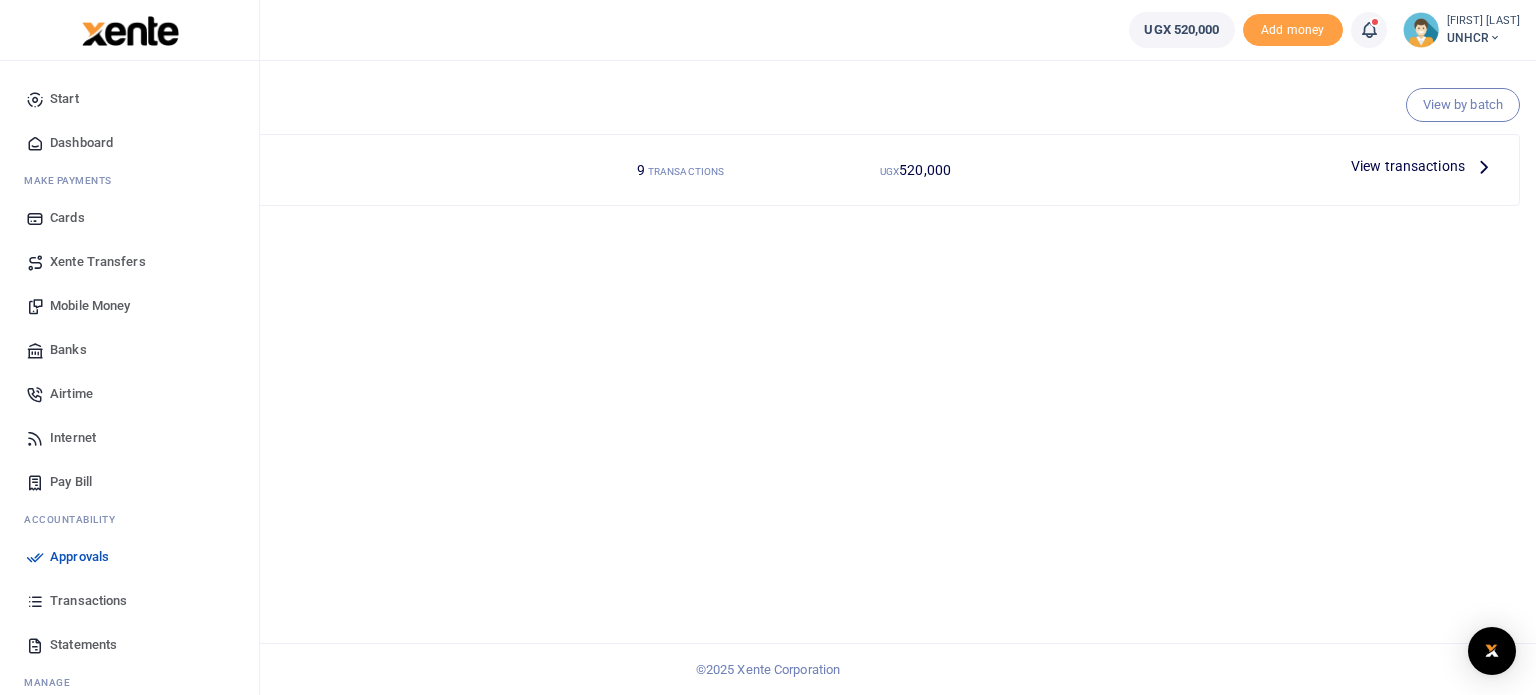 click on "Transactions" at bounding box center [88, 601] 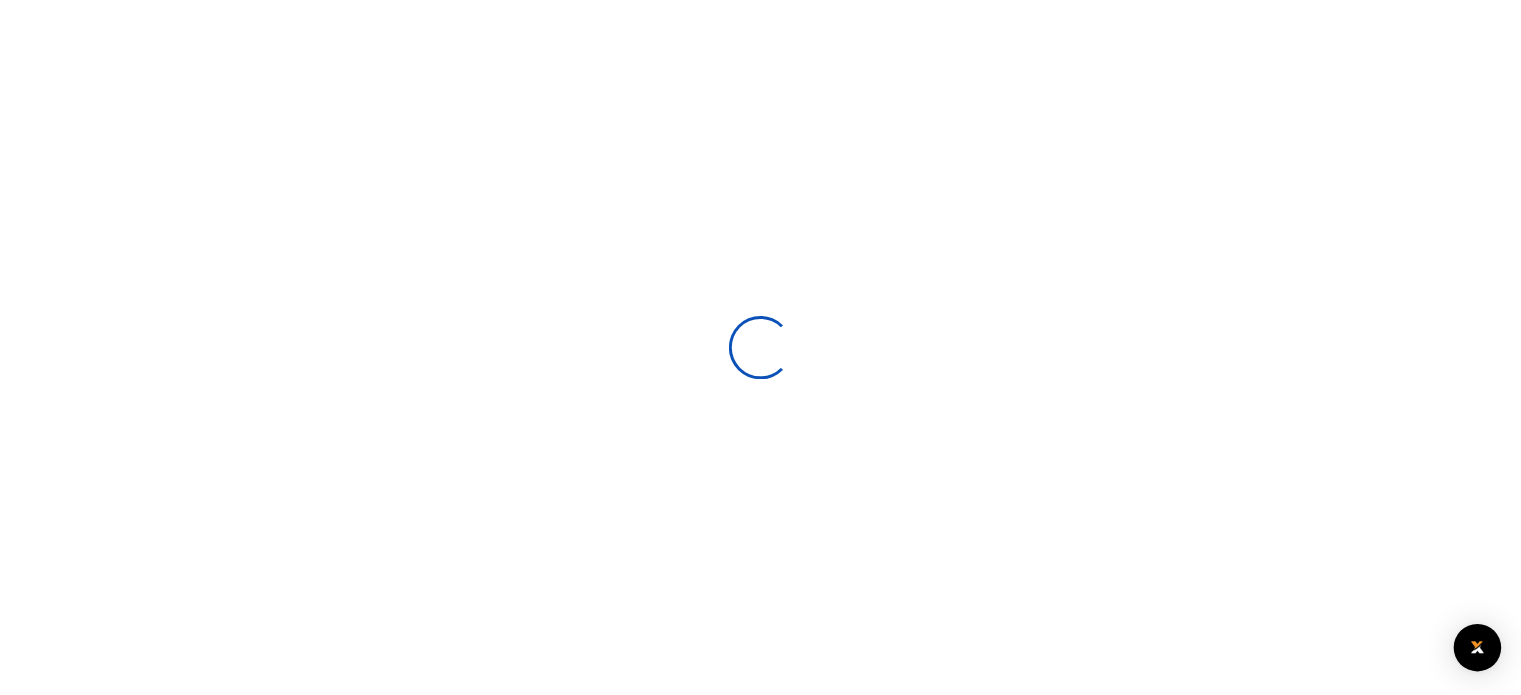 scroll, scrollTop: 0, scrollLeft: 0, axis: both 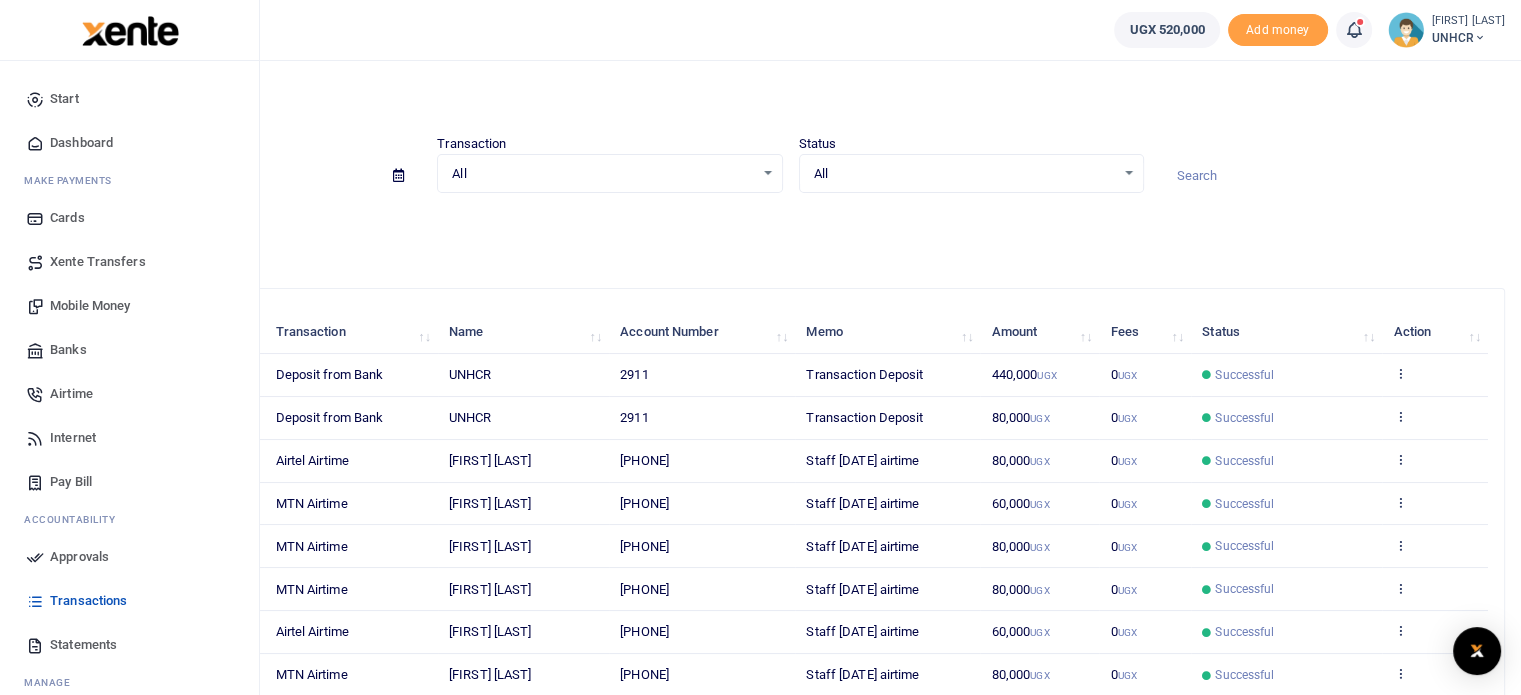click on "Approvals" at bounding box center [79, 557] 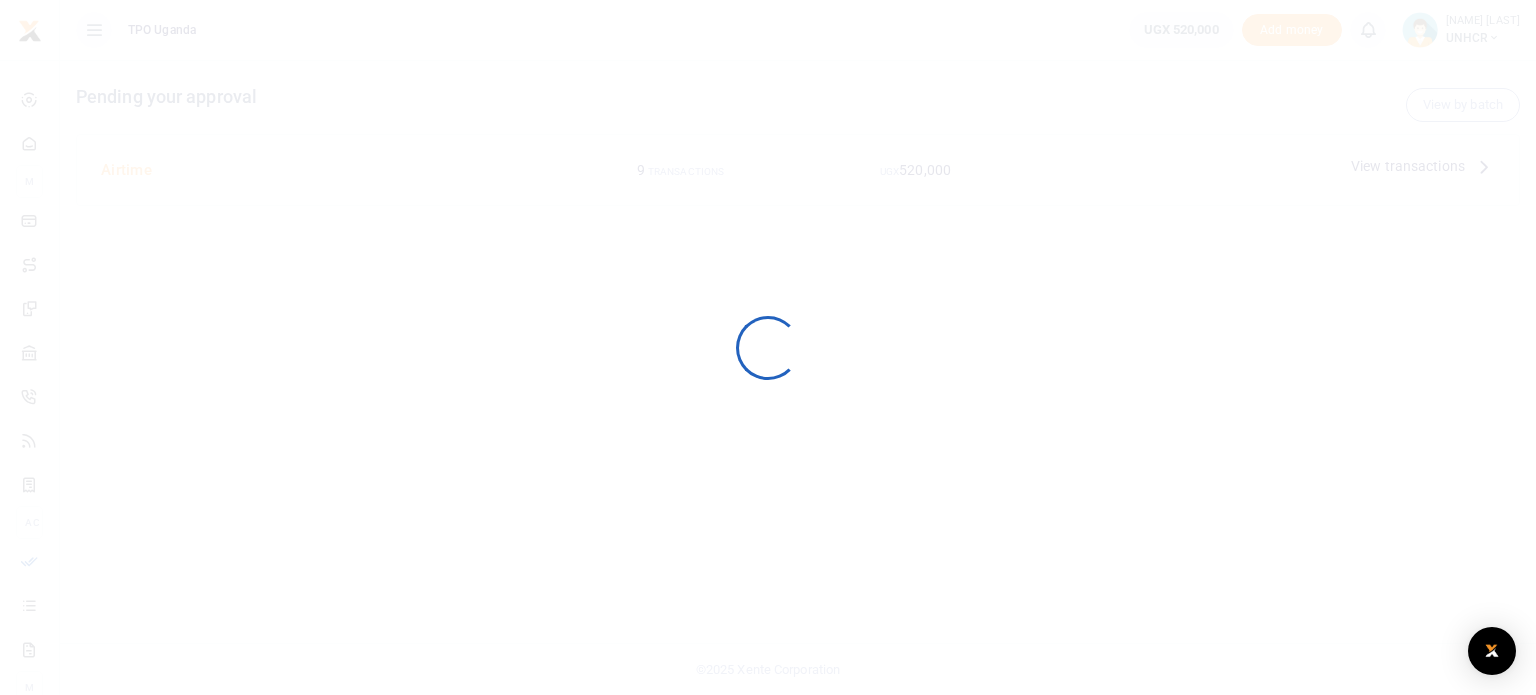 scroll, scrollTop: 0, scrollLeft: 0, axis: both 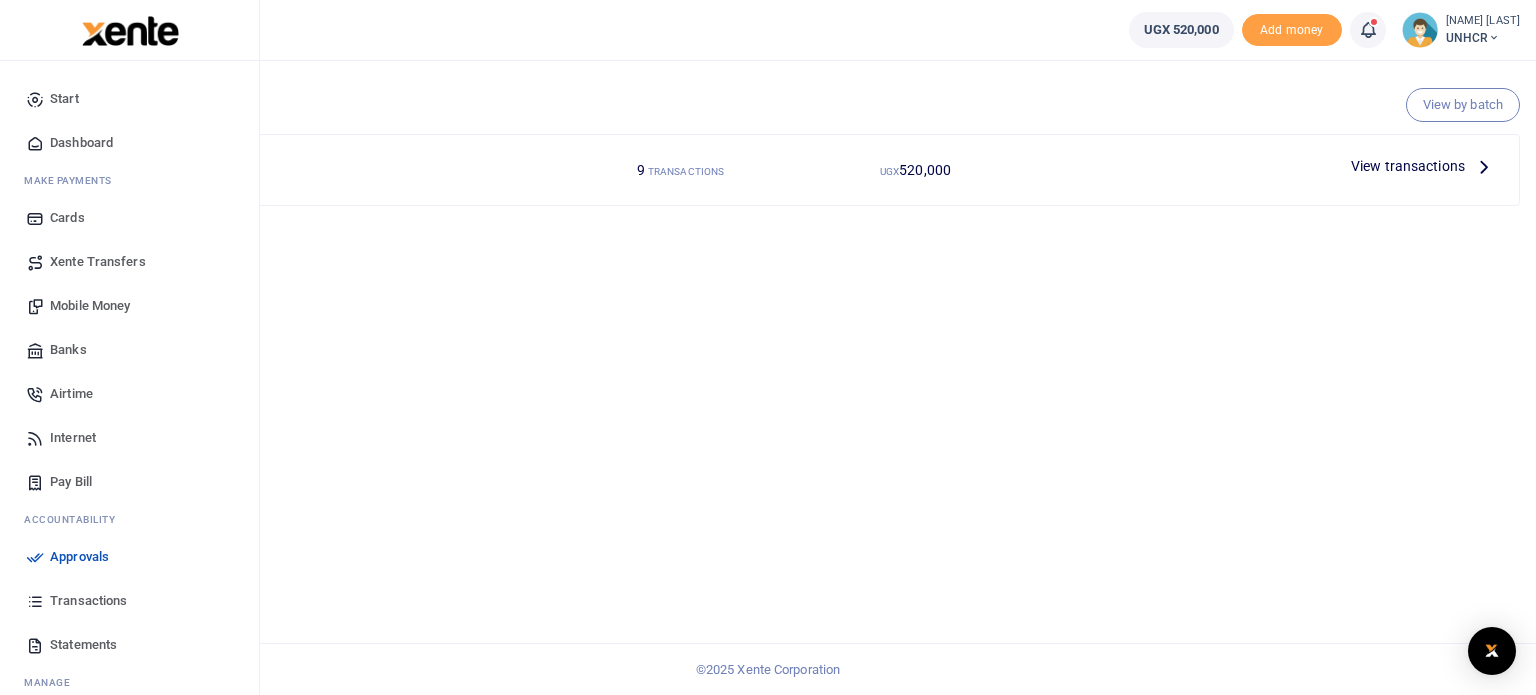 click on "Statements" at bounding box center (83, 645) 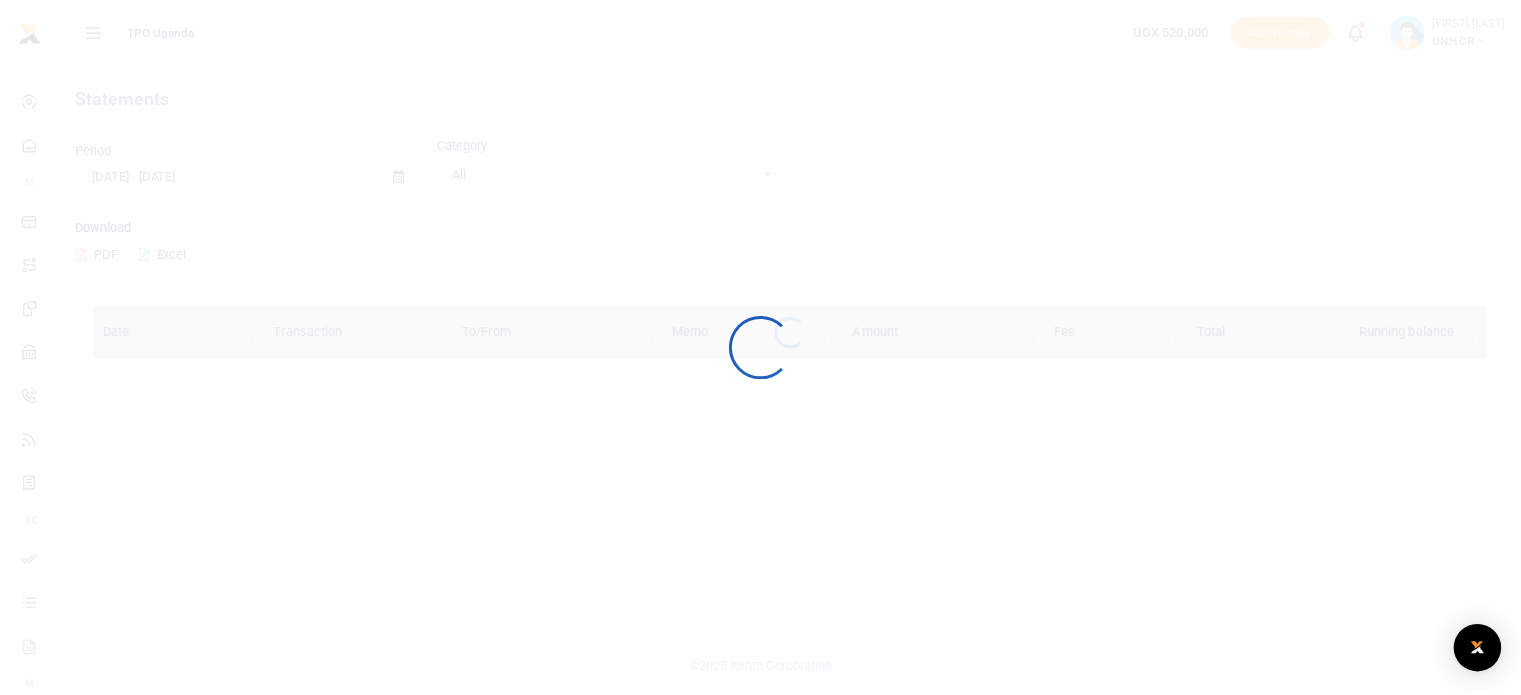 scroll, scrollTop: 0, scrollLeft: 0, axis: both 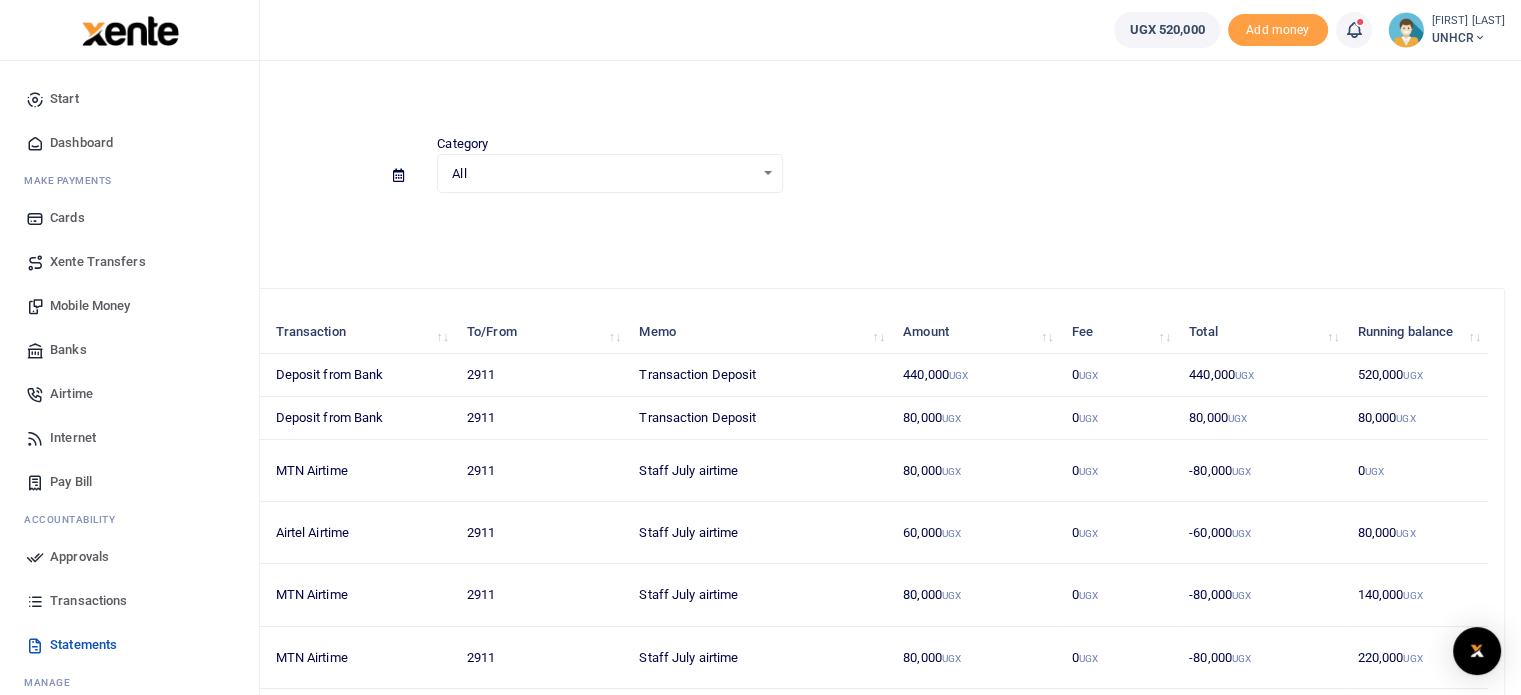 click on "Airtime" at bounding box center (71, 394) 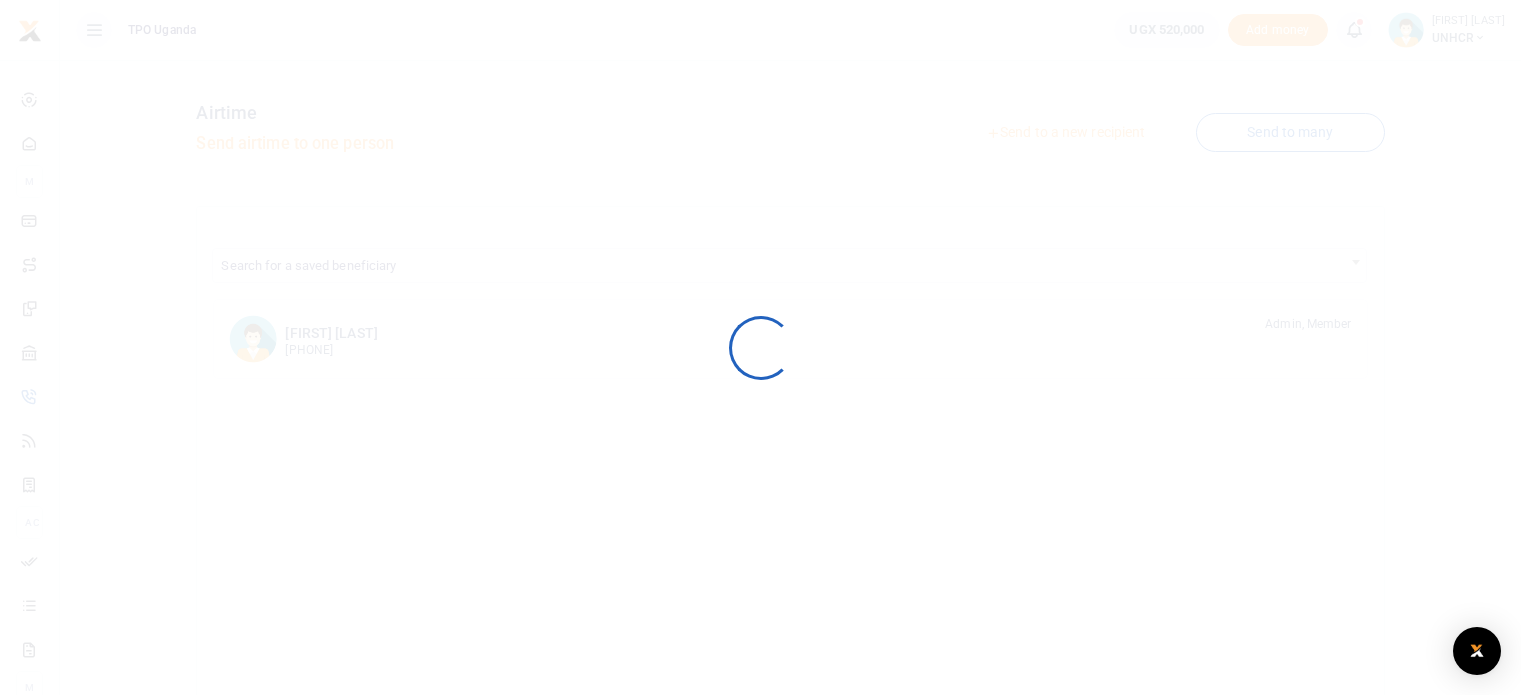 scroll, scrollTop: 0, scrollLeft: 0, axis: both 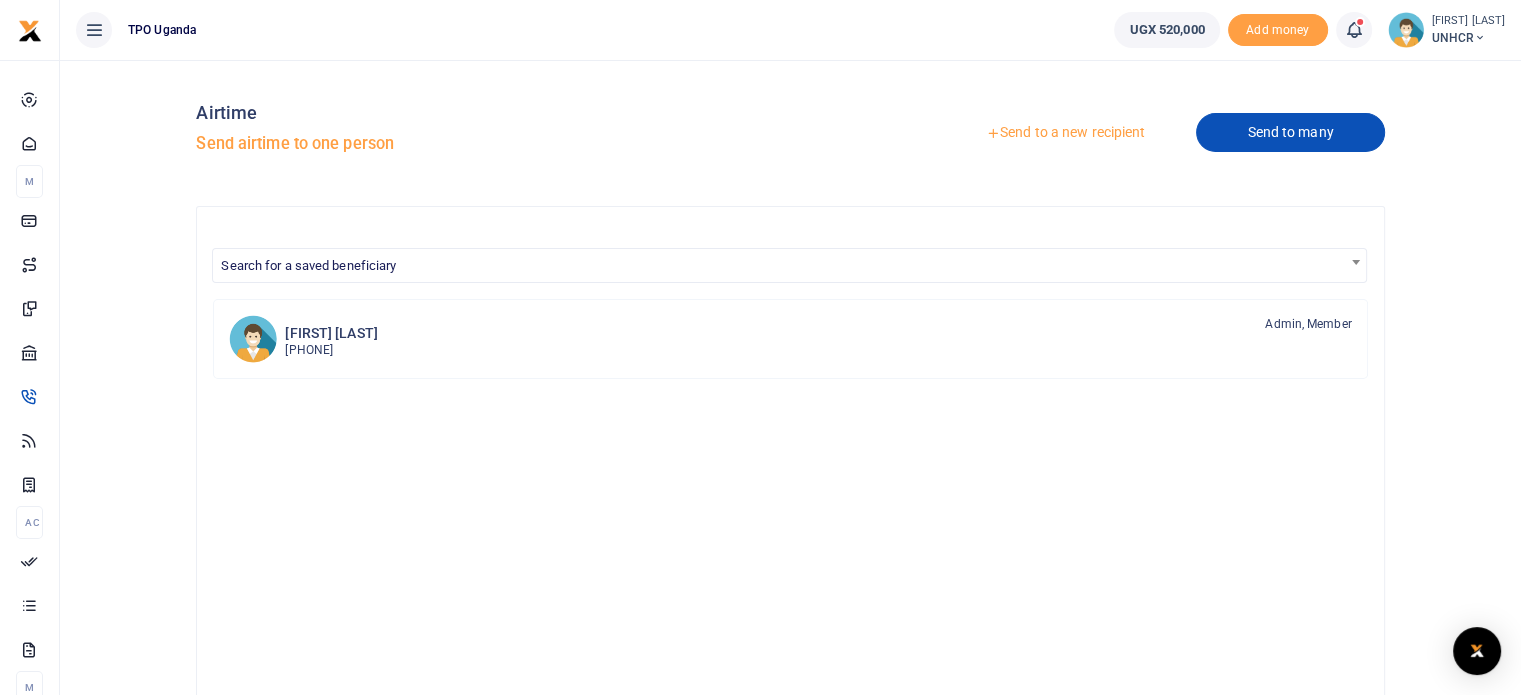 click on "Send to many" at bounding box center (1290, 132) 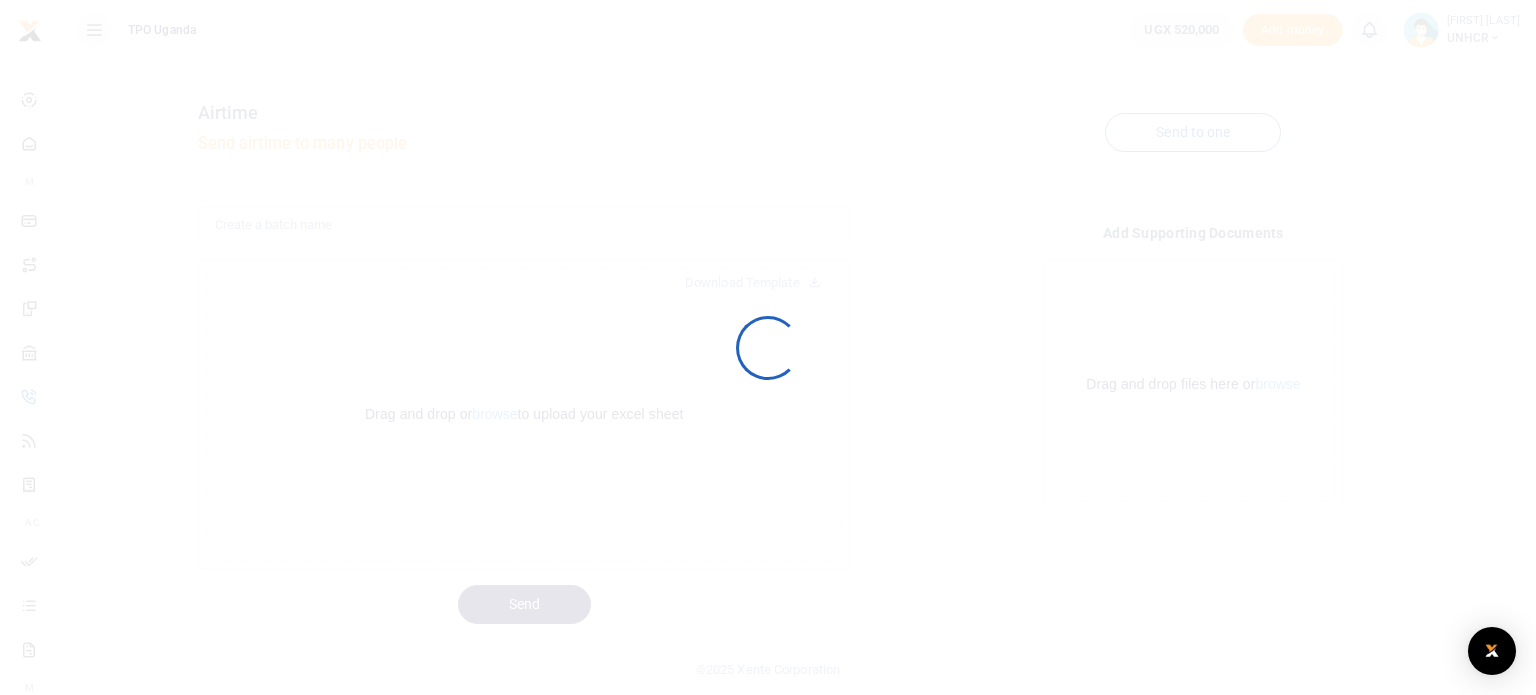 scroll, scrollTop: 0, scrollLeft: 0, axis: both 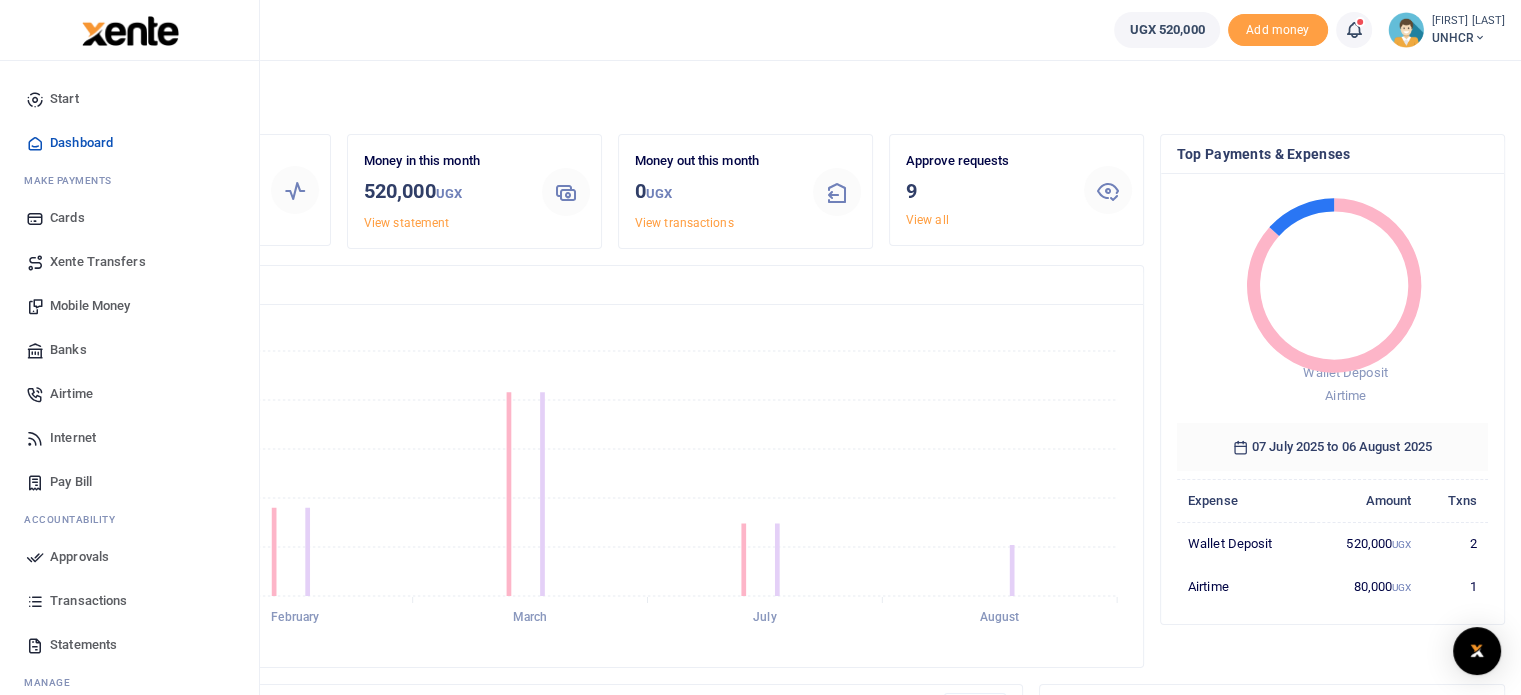 click on "Approvals" at bounding box center [79, 557] 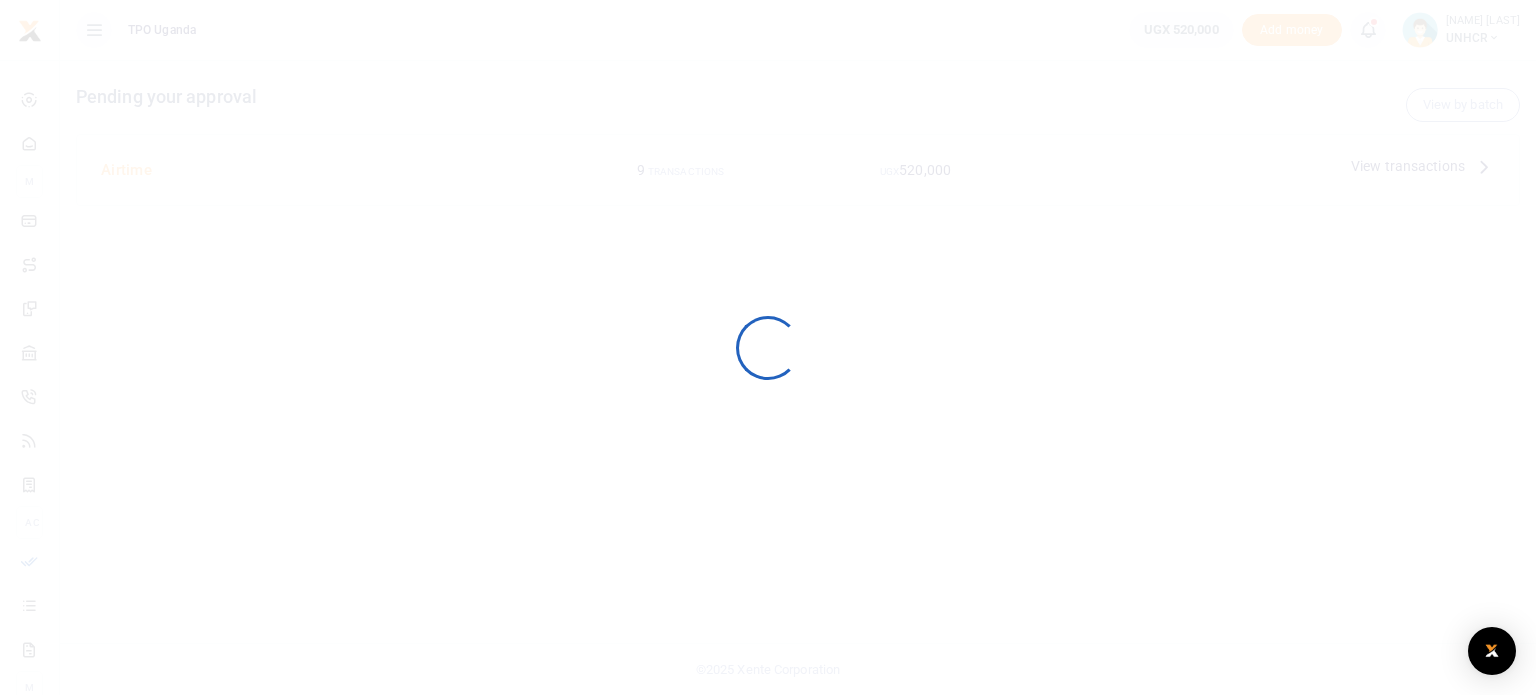 scroll, scrollTop: 0, scrollLeft: 0, axis: both 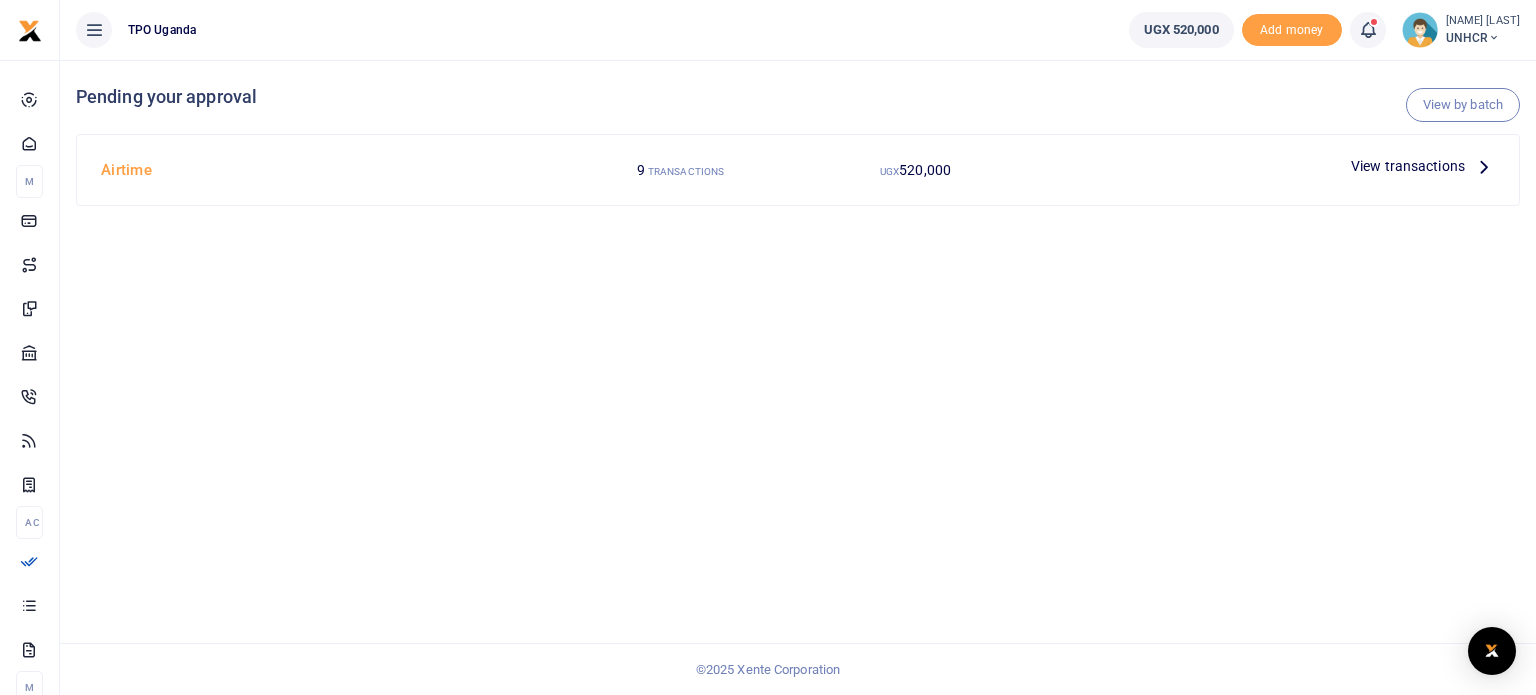 click at bounding box center [1484, 166] 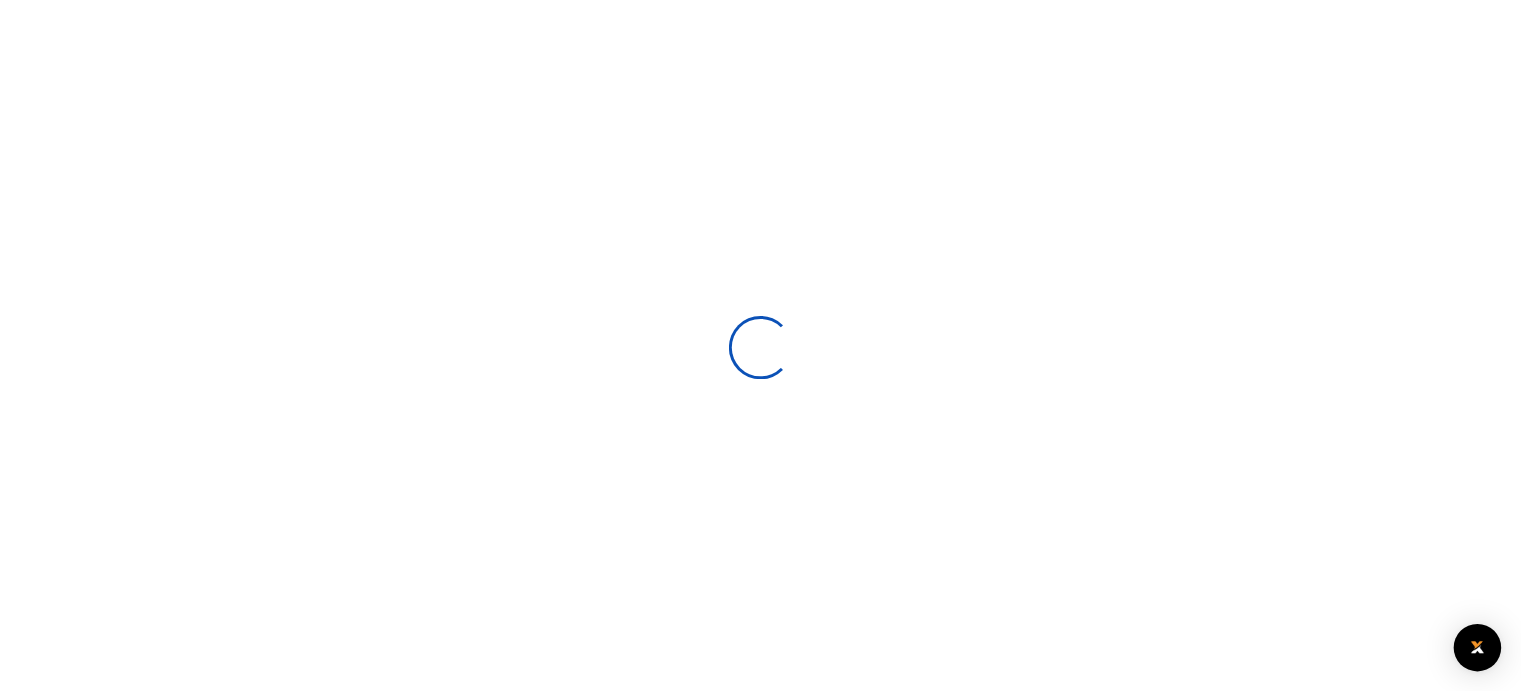 scroll, scrollTop: 0, scrollLeft: 0, axis: both 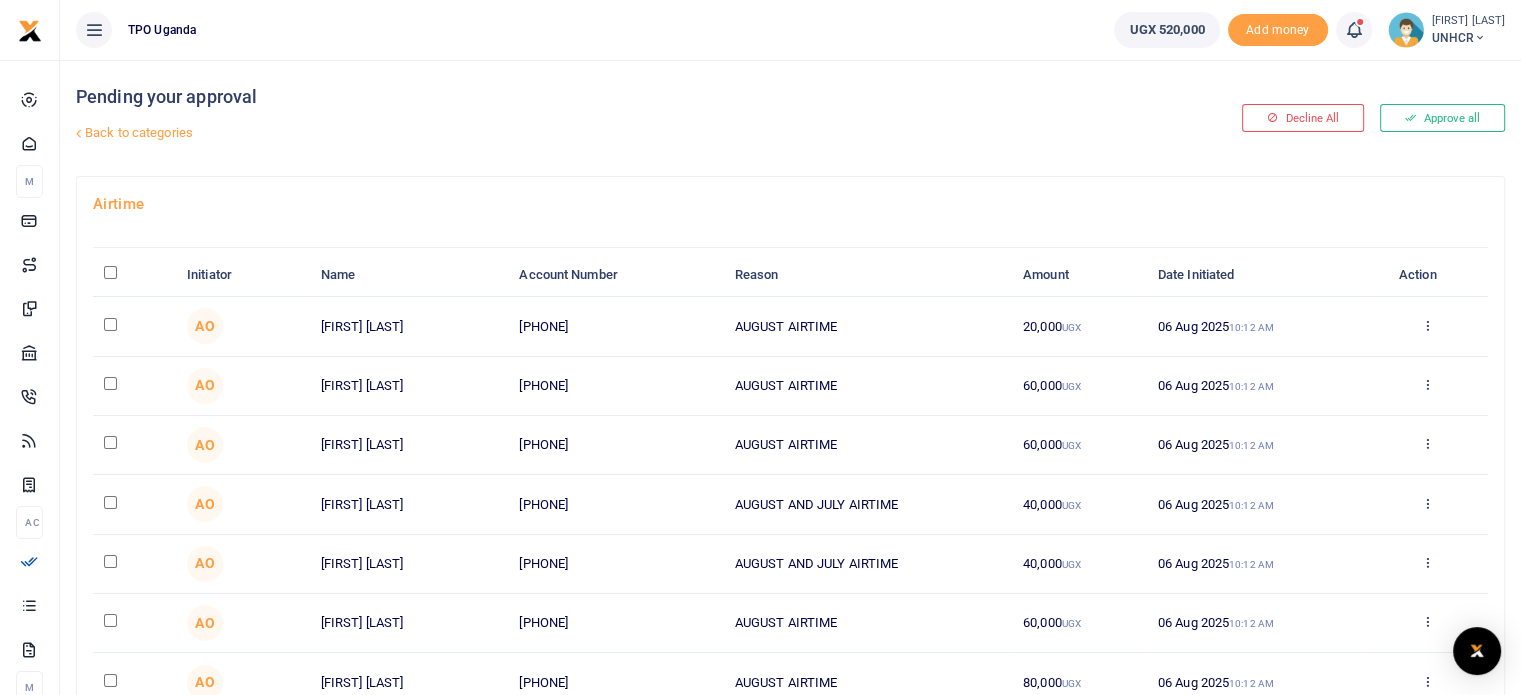 click at bounding box center [134, 275] 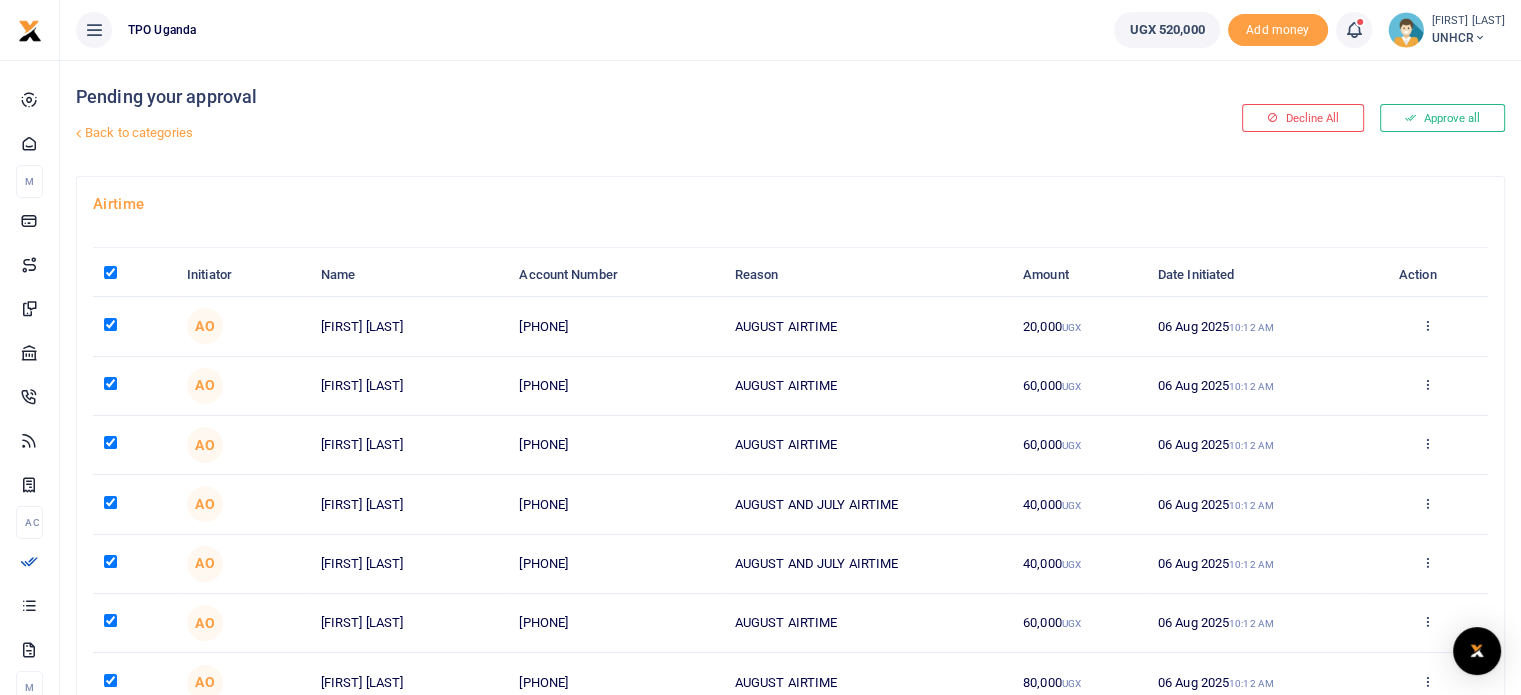 checkbox on "true" 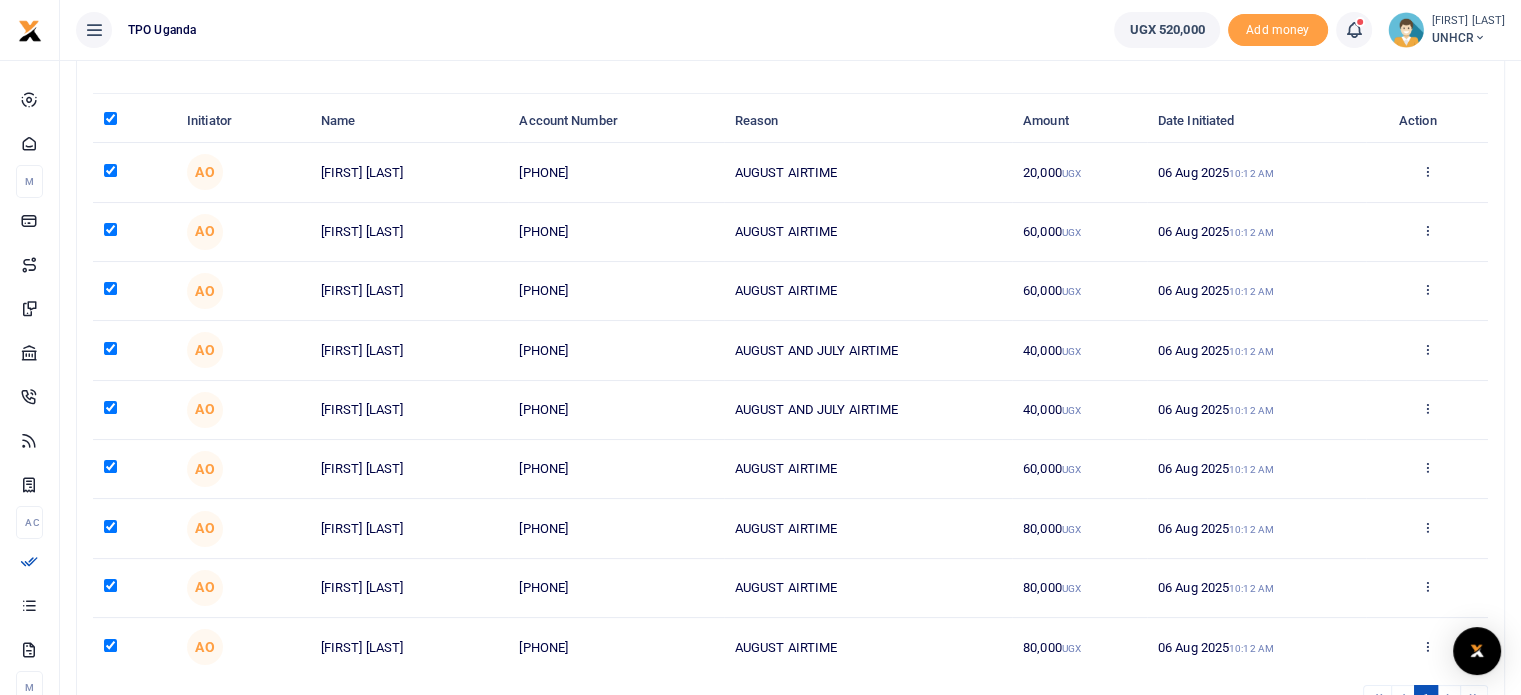 scroll, scrollTop: 297, scrollLeft: 0, axis: vertical 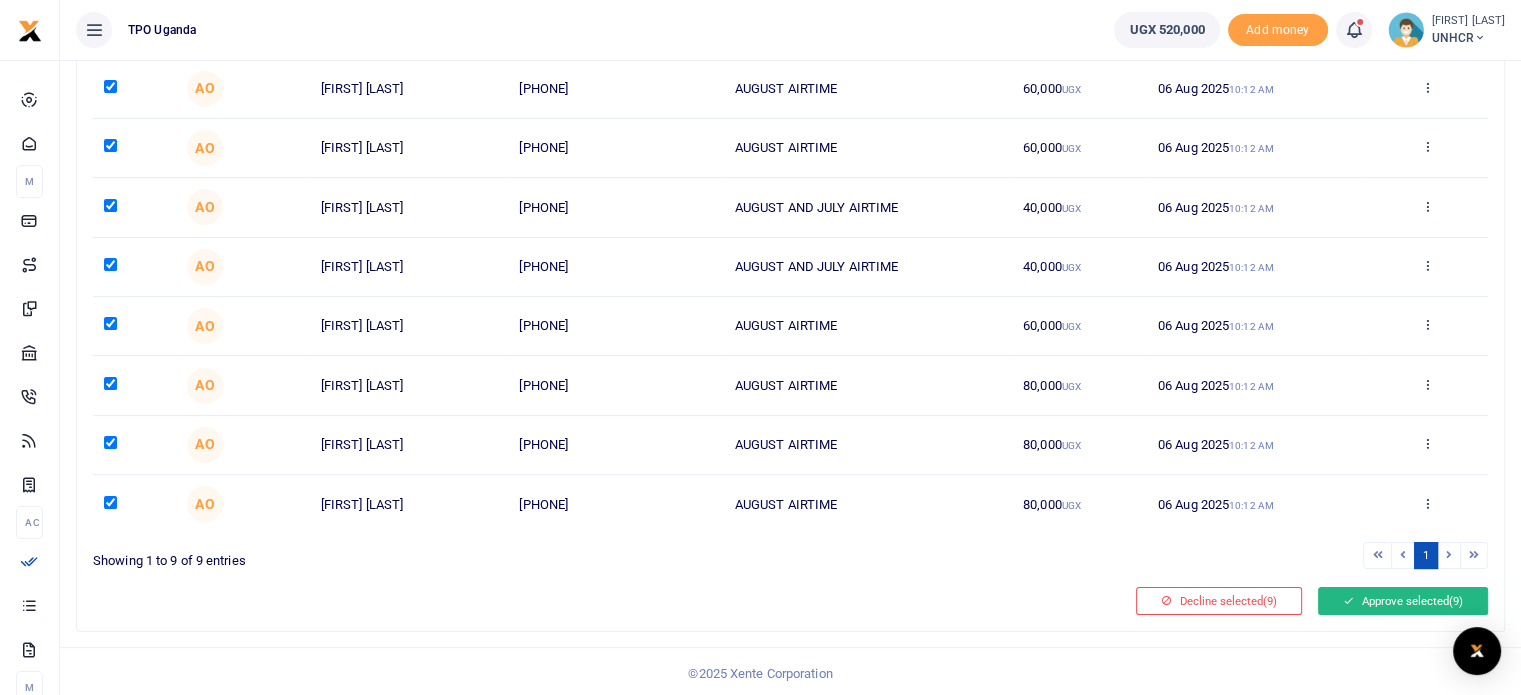click on "Approve selected  (9)" at bounding box center (1403, 601) 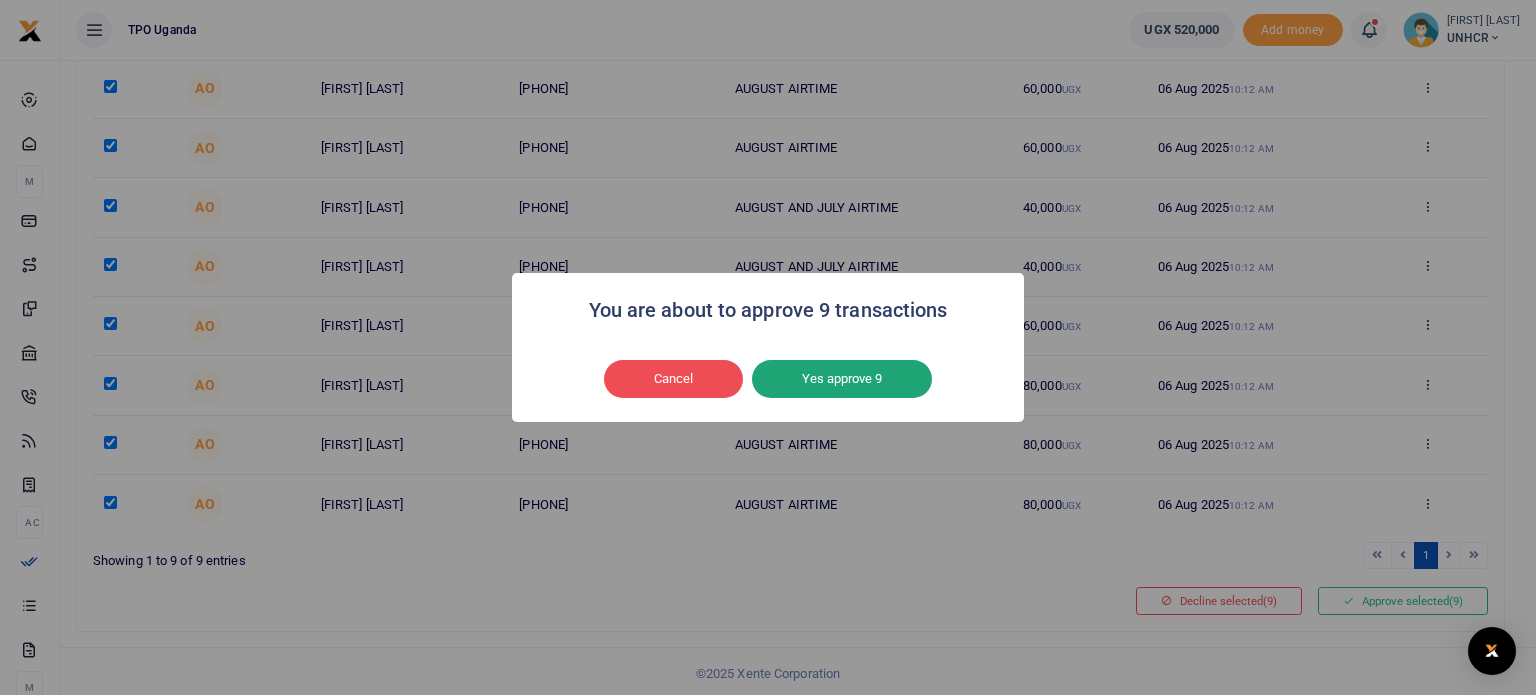 click on "Yes approve 9" at bounding box center [842, 379] 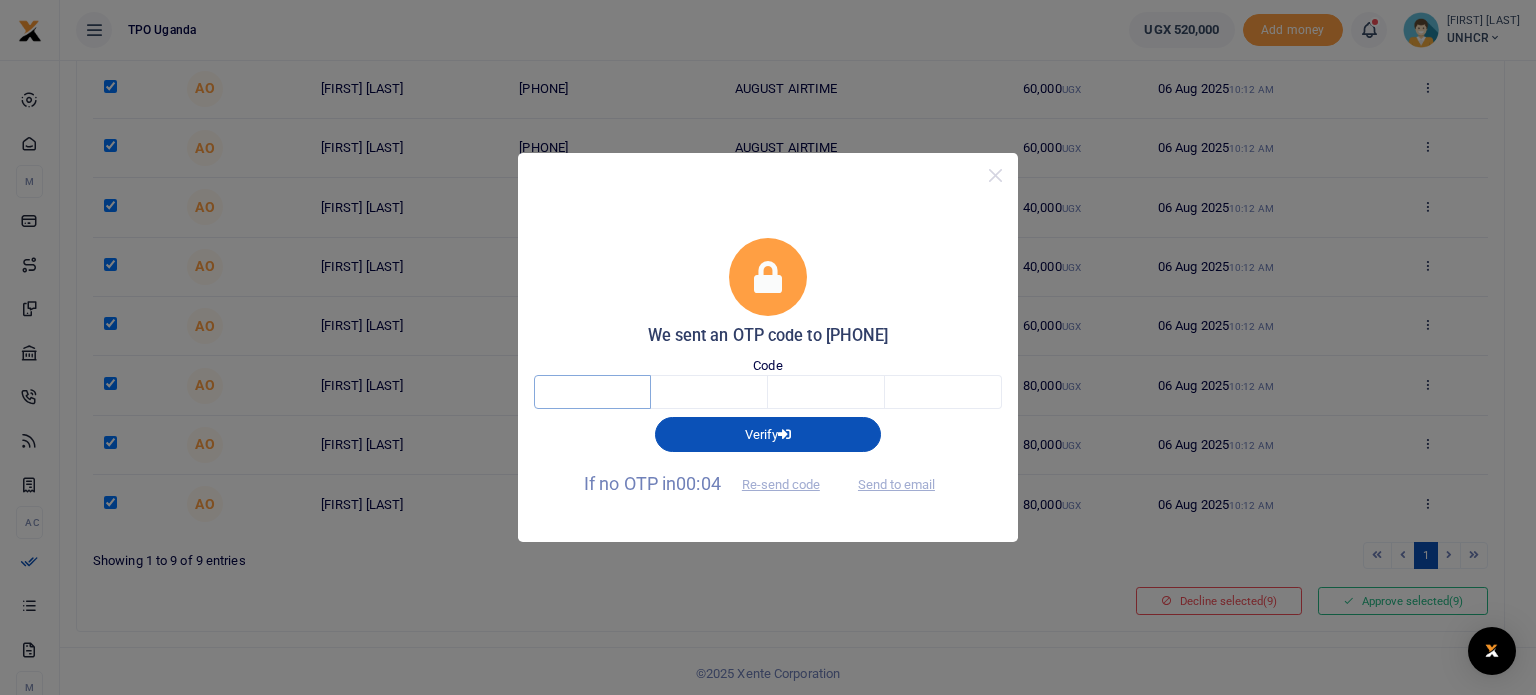 click at bounding box center (592, 392) 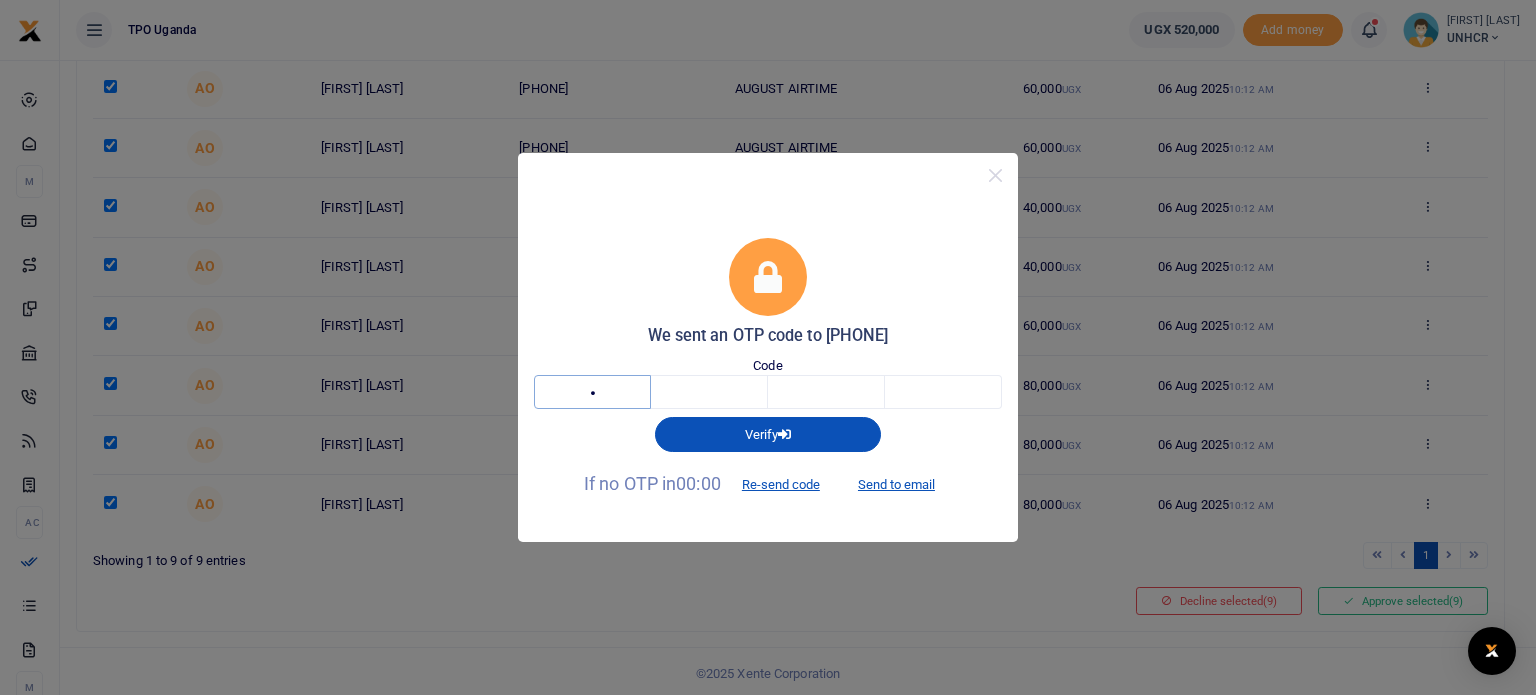 type on "5" 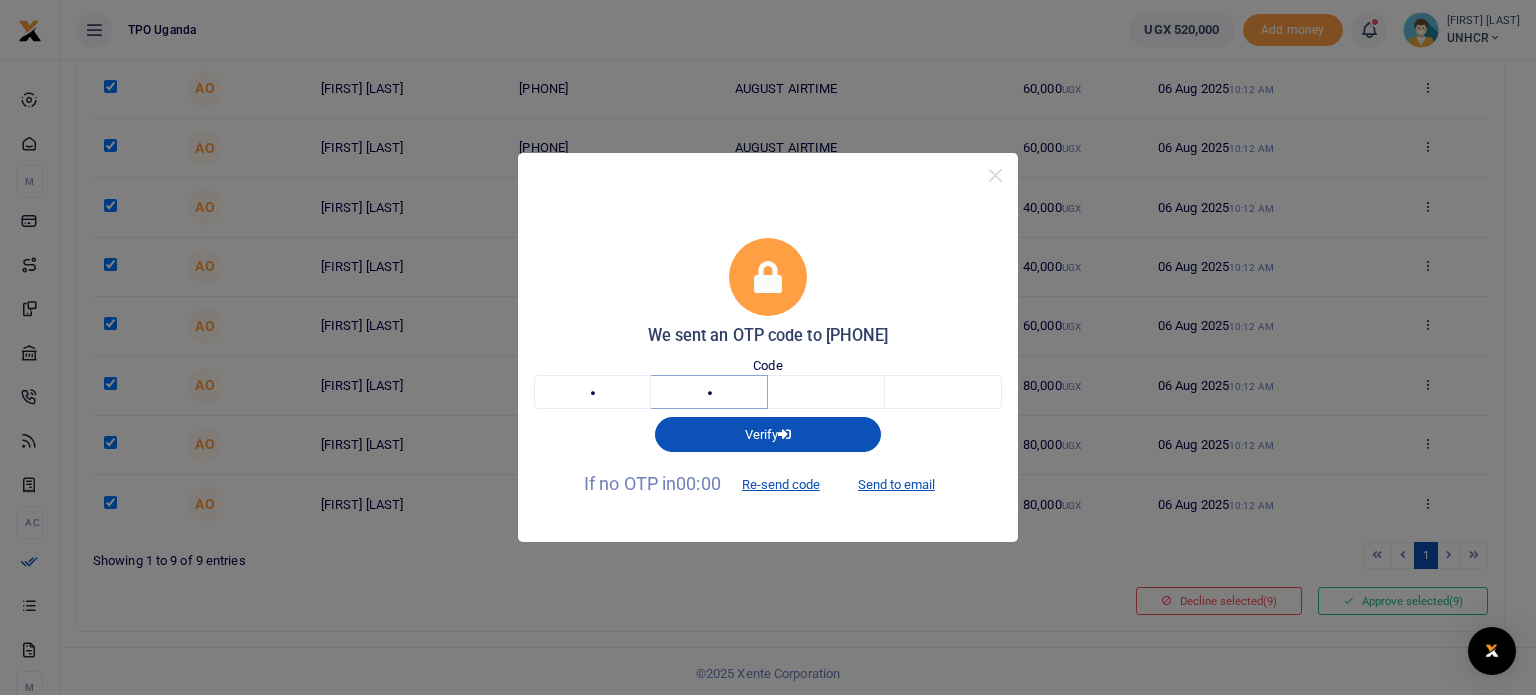 type on "2" 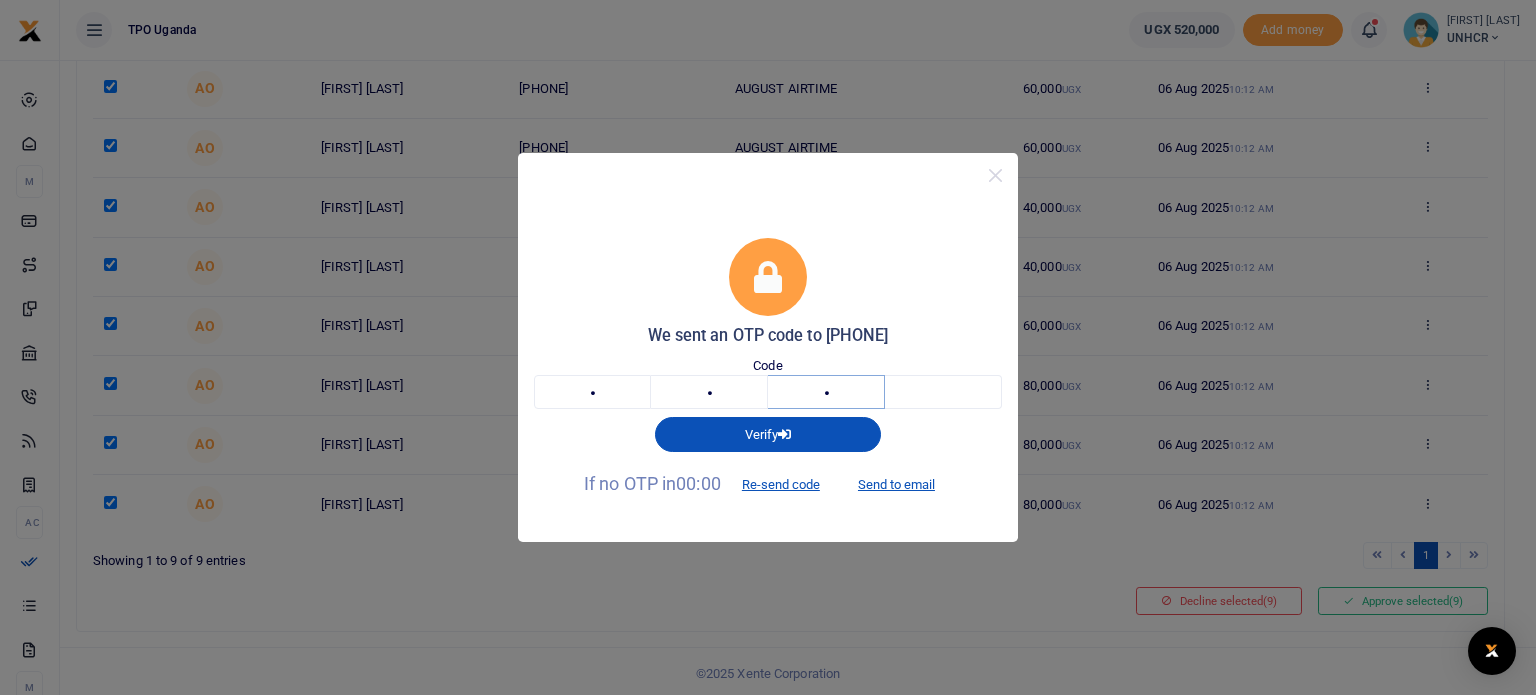 type on "8" 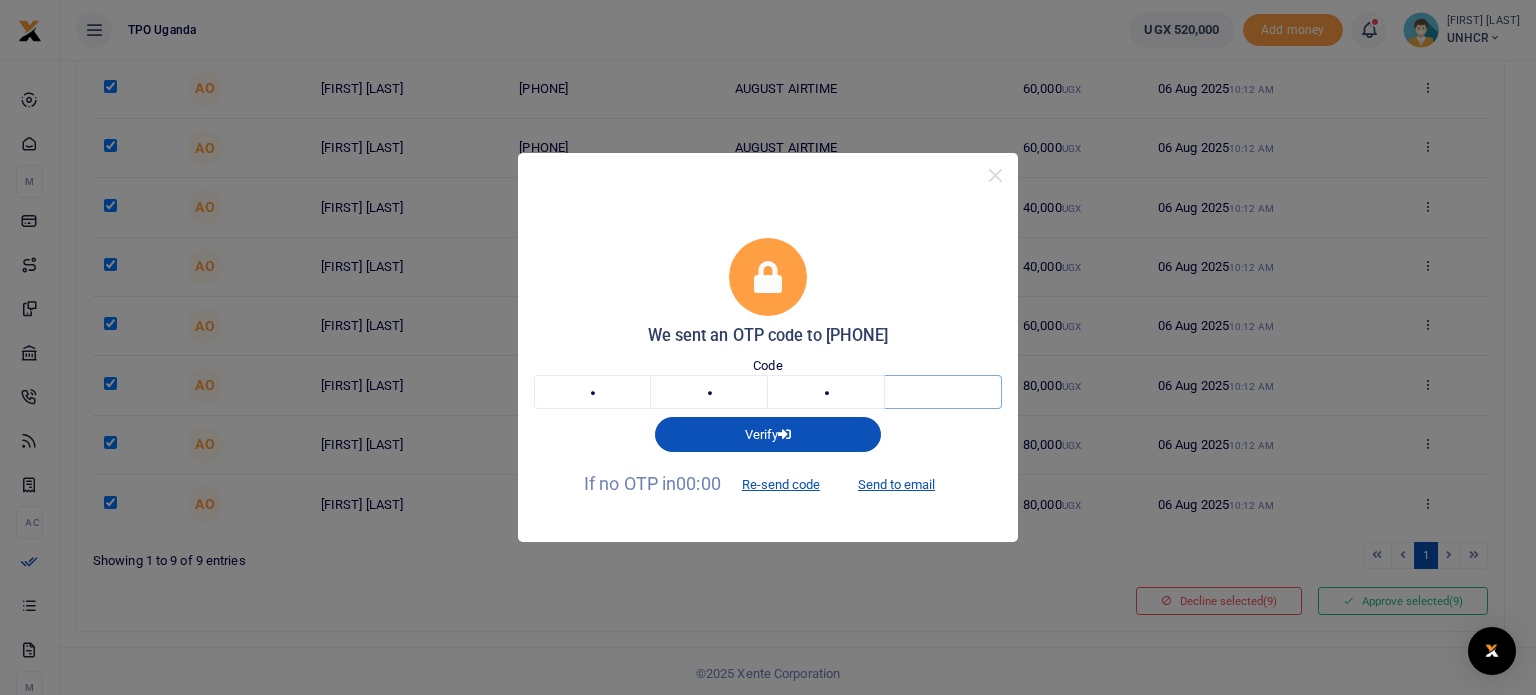 type on "0" 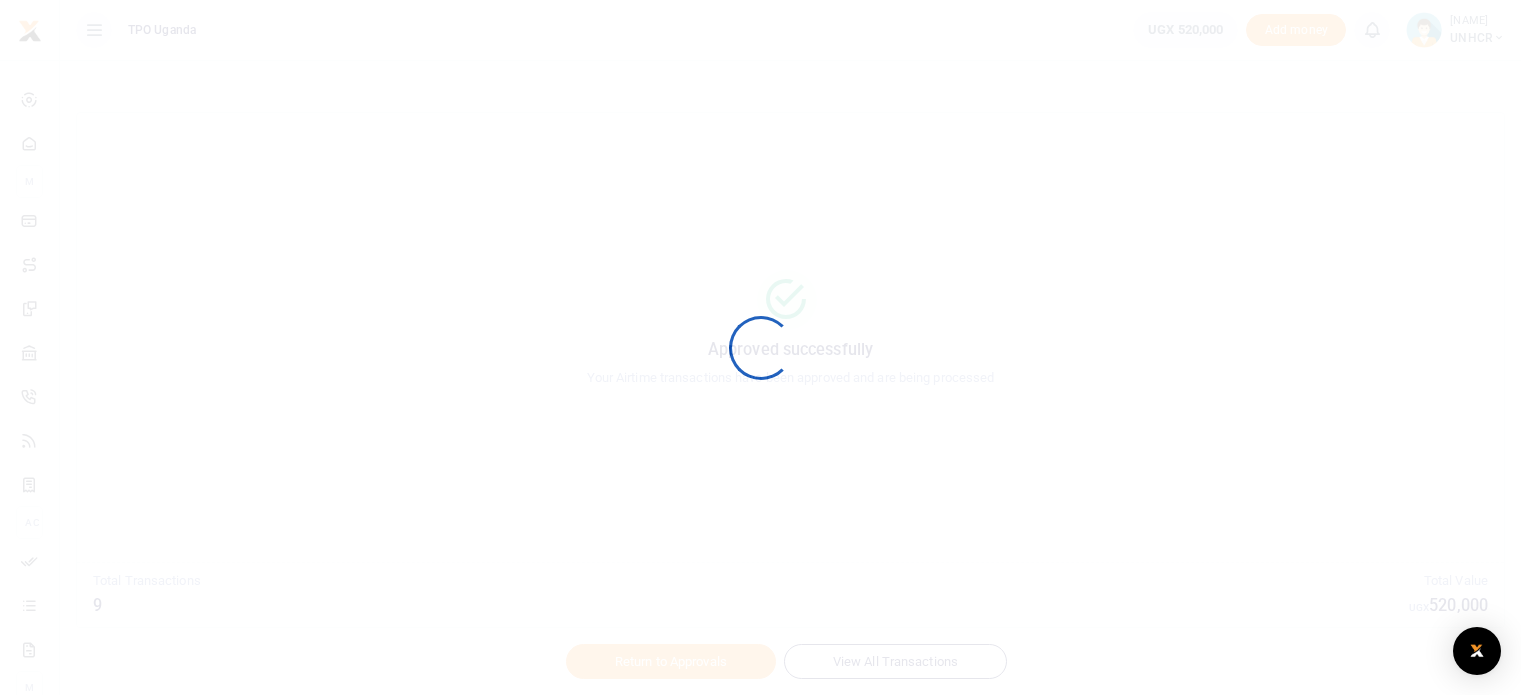 scroll, scrollTop: 0, scrollLeft: 0, axis: both 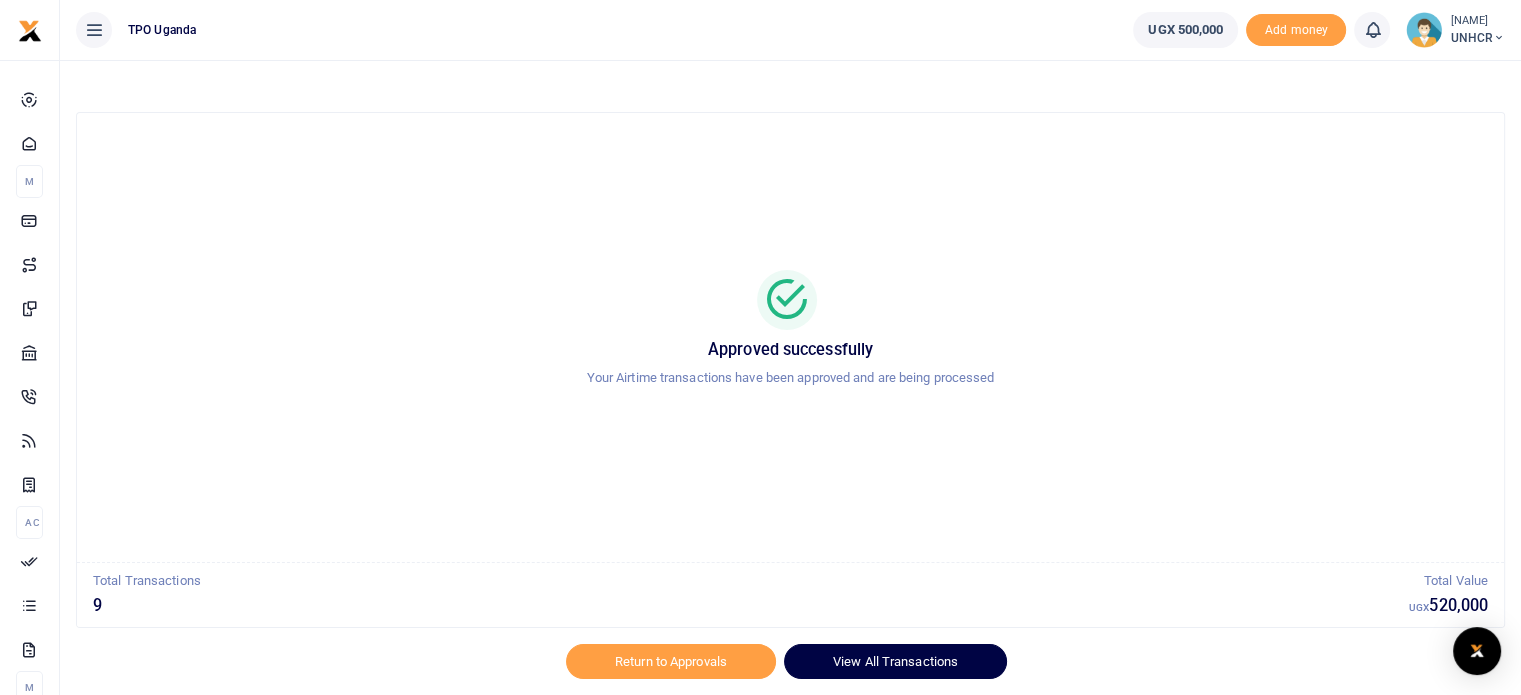 click on "View All Transactions" at bounding box center [895, 661] 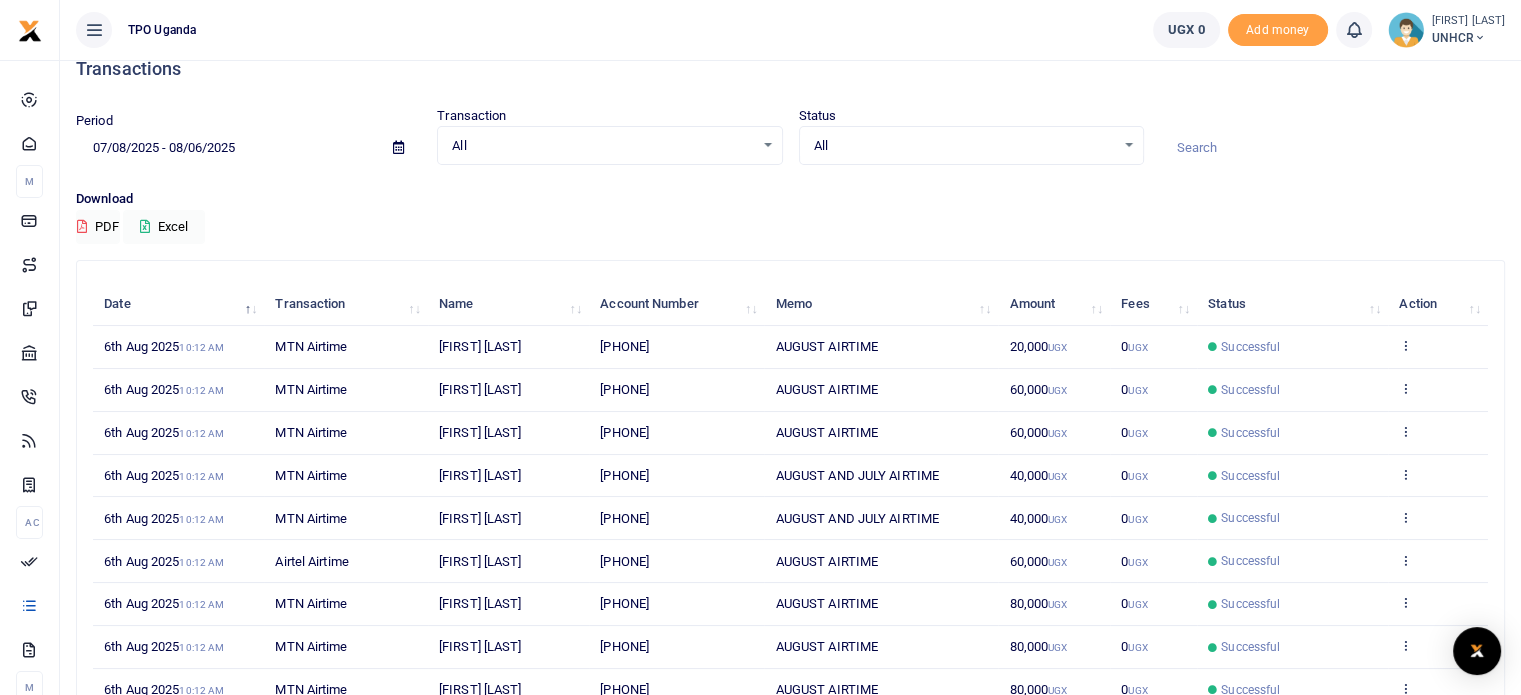 scroll, scrollTop: 0, scrollLeft: 0, axis: both 